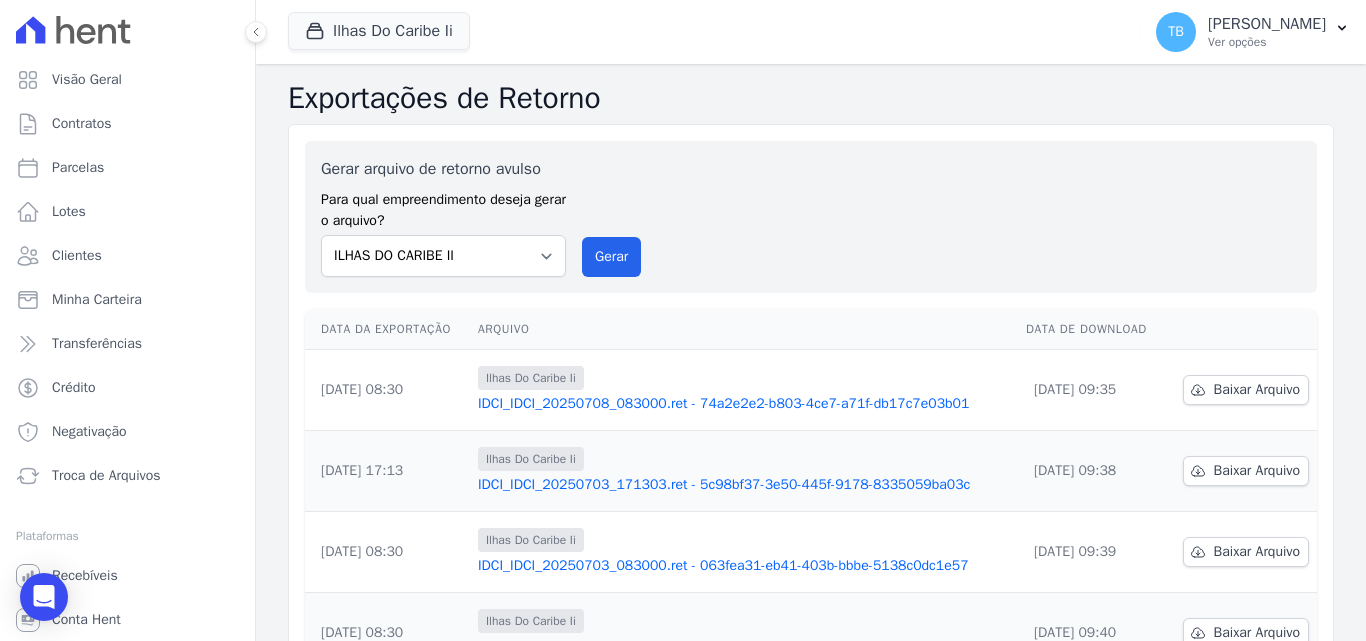 scroll, scrollTop: 0, scrollLeft: 0, axis: both 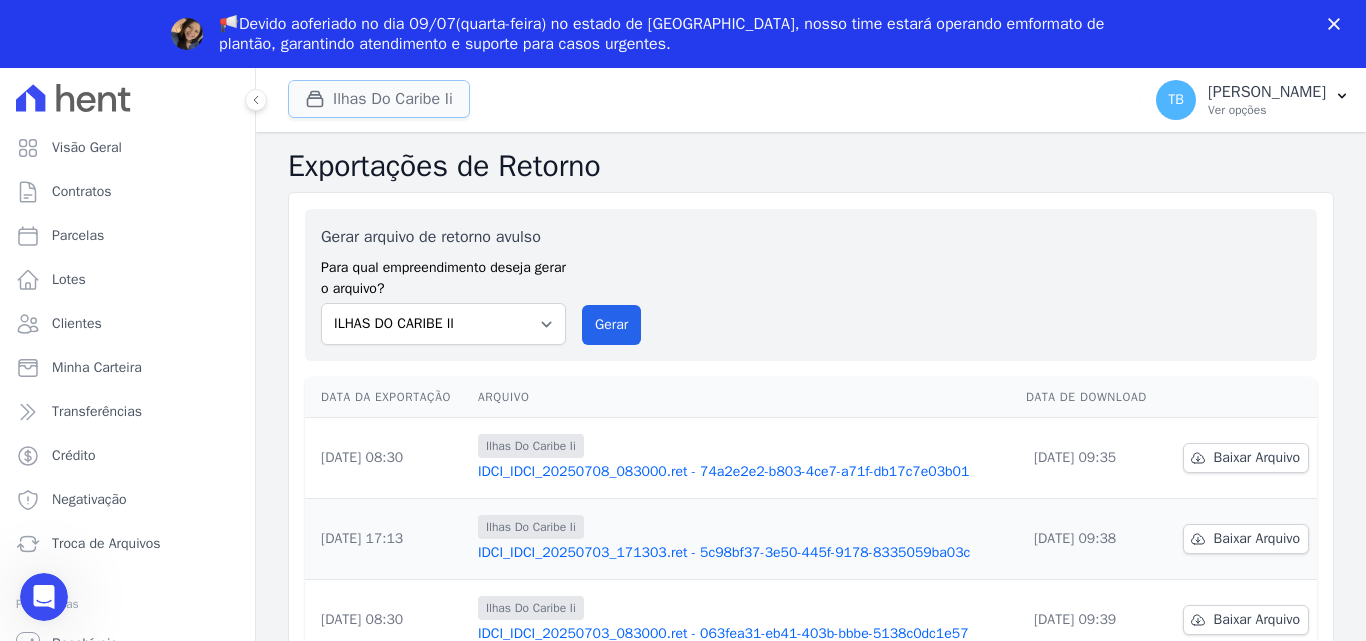 click on "Ilhas Do Caribe Ii" at bounding box center [379, 99] 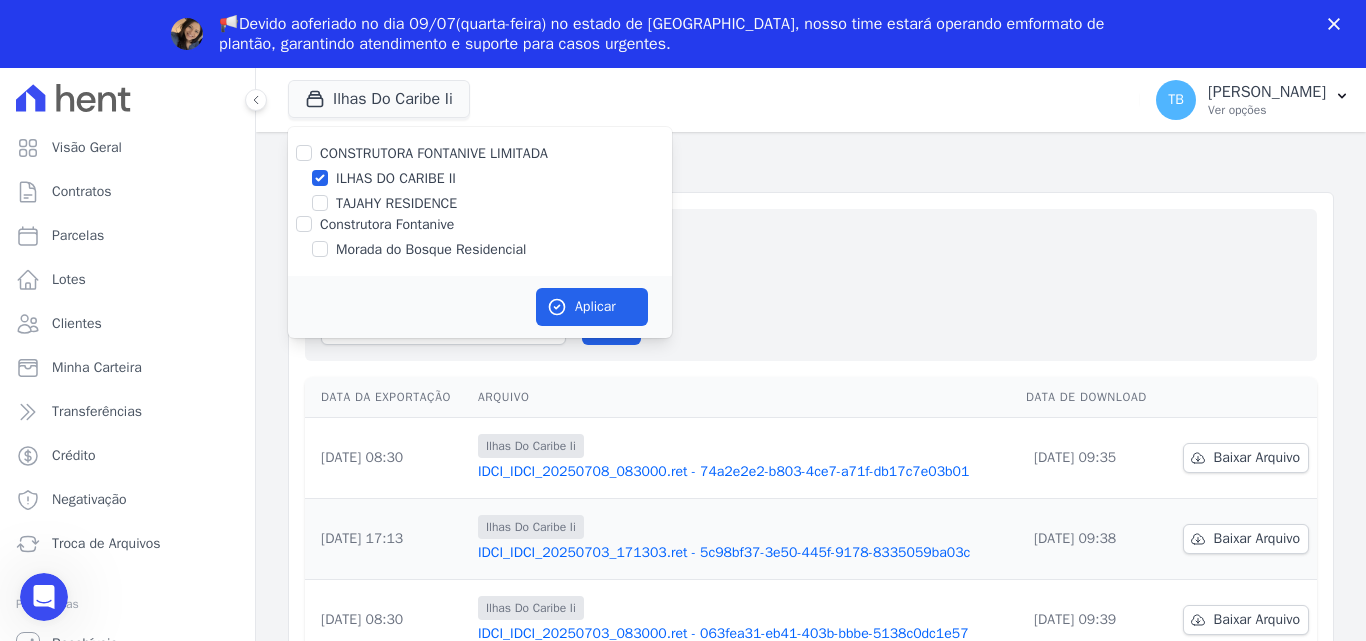 click on "ILHAS DO CARIBE II" at bounding box center (396, 178) 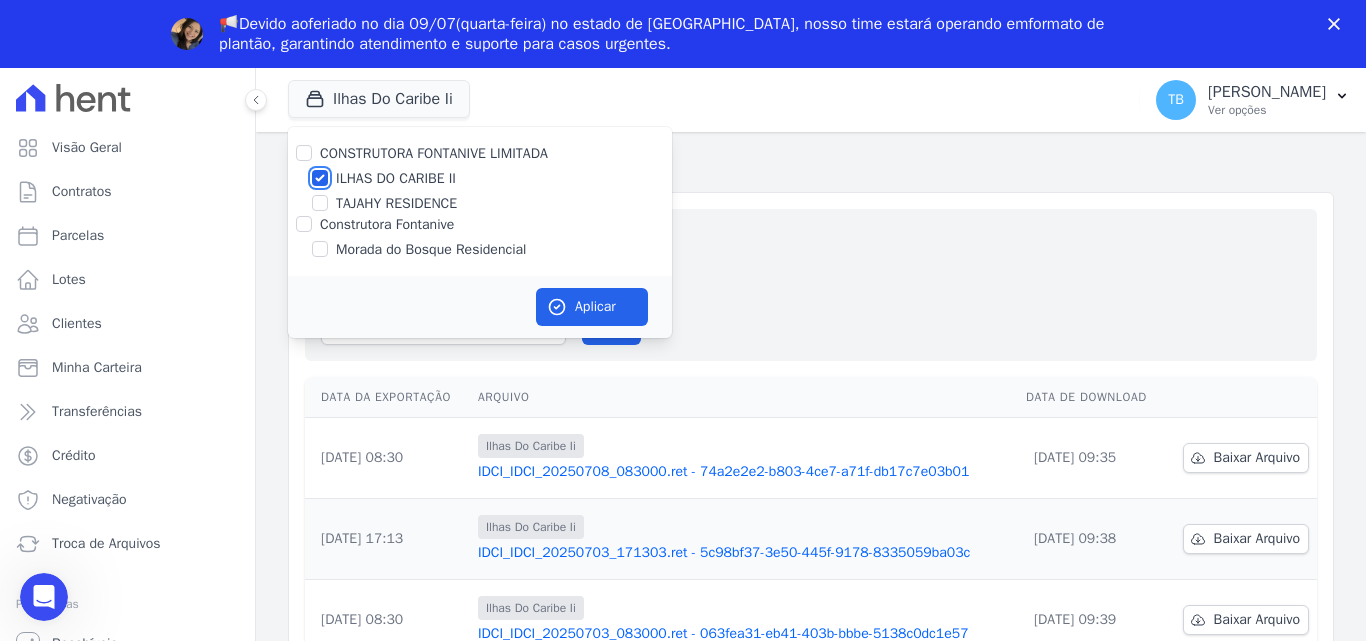 click on "ILHAS DO CARIBE II" at bounding box center (320, 178) 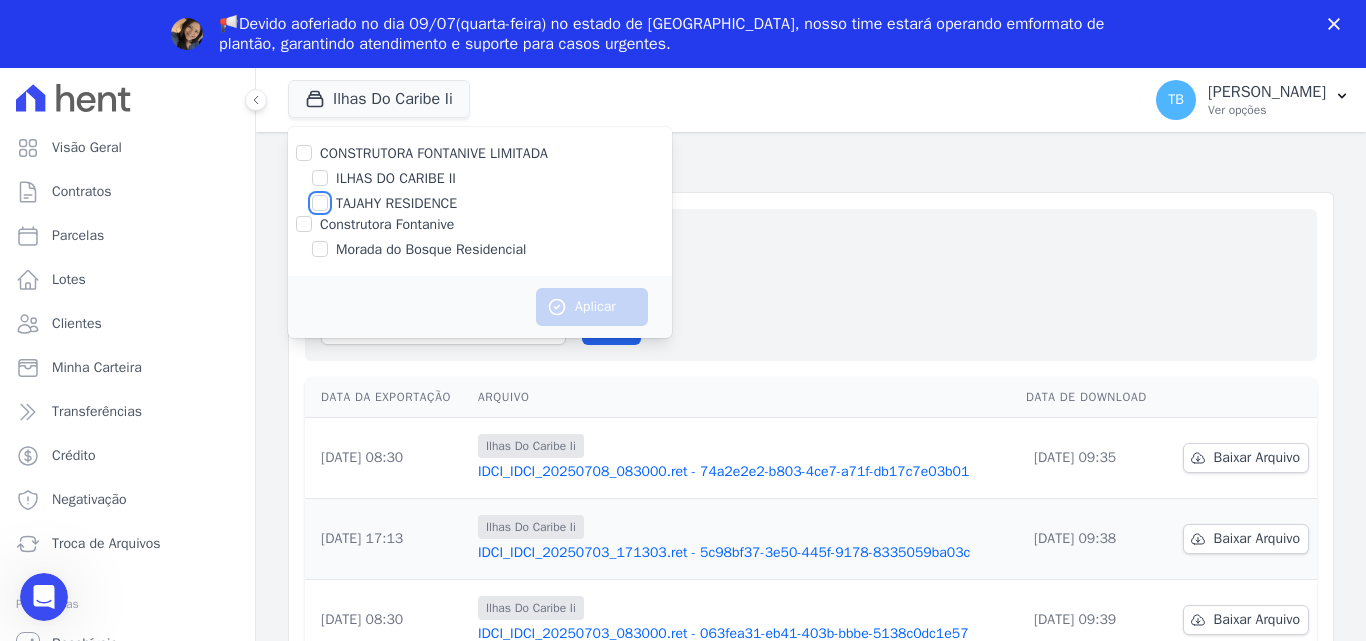 click on "TAJAHY RESIDENCE" at bounding box center (320, 203) 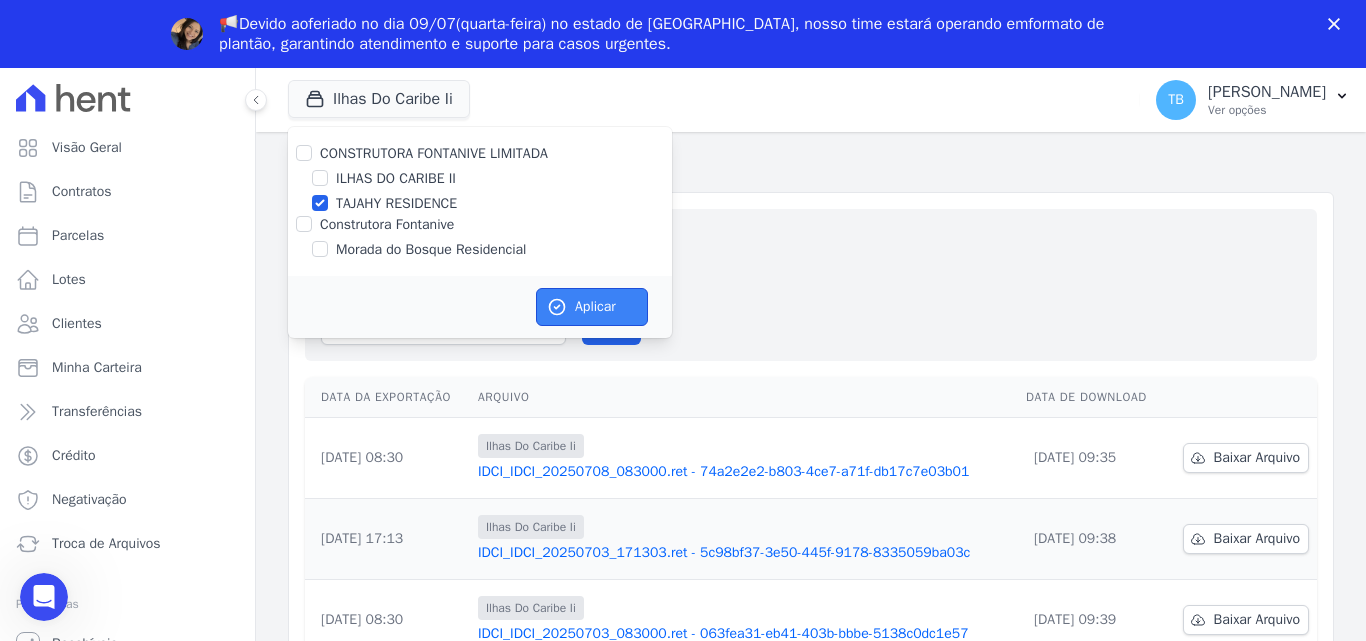 click on "Aplicar" at bounding box center [592, 307] 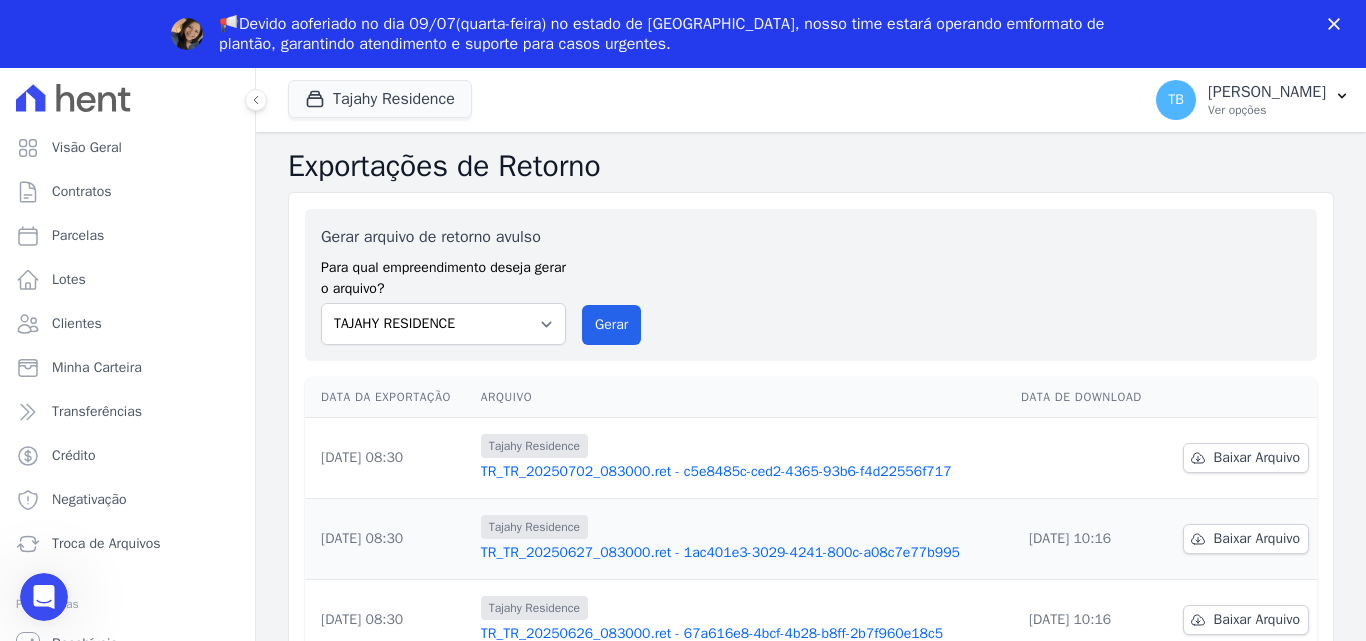 scroll, scrollTop: 0, scrollLeft: 0, axis: both 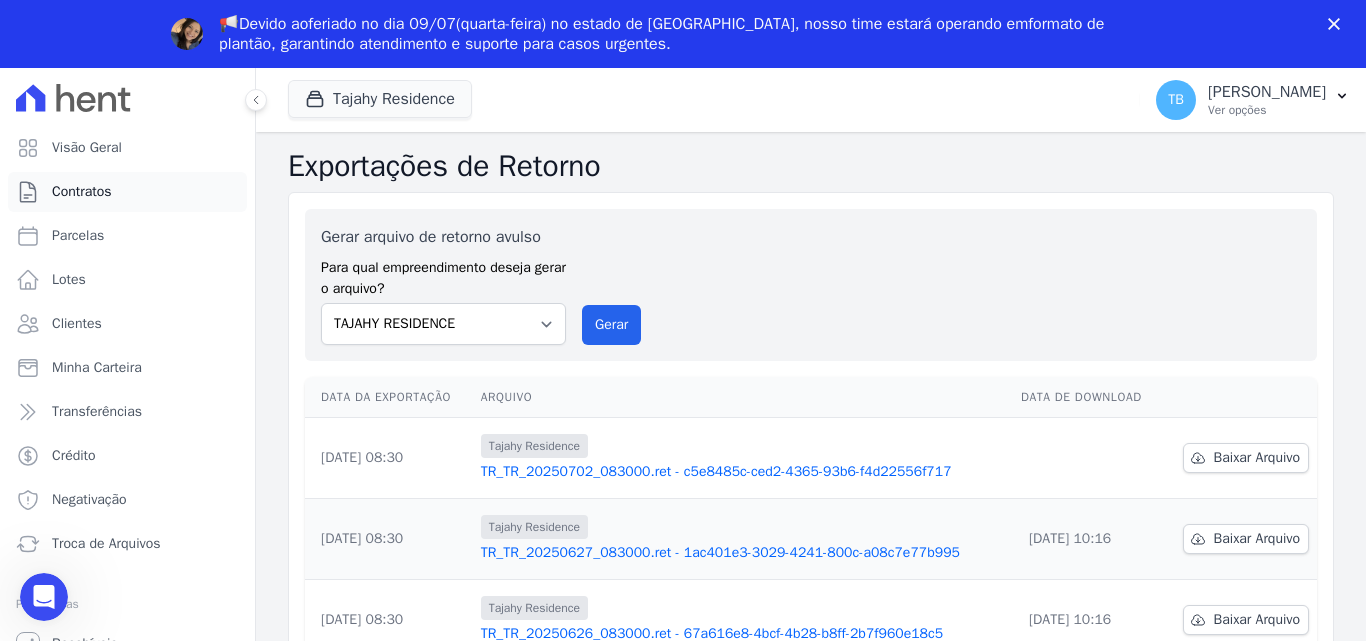 click on "Contratos" at bounding box center [82, 192] 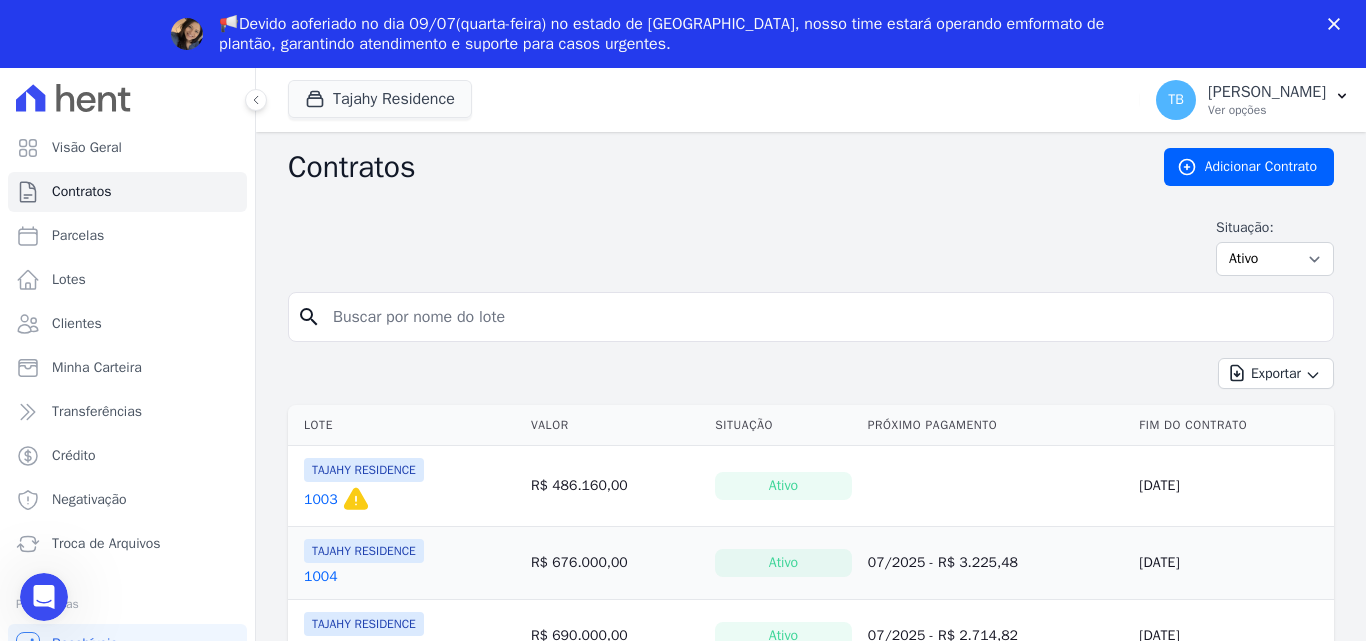 scroll, scrollTop: 0, scrollLeft: 0, axis: both 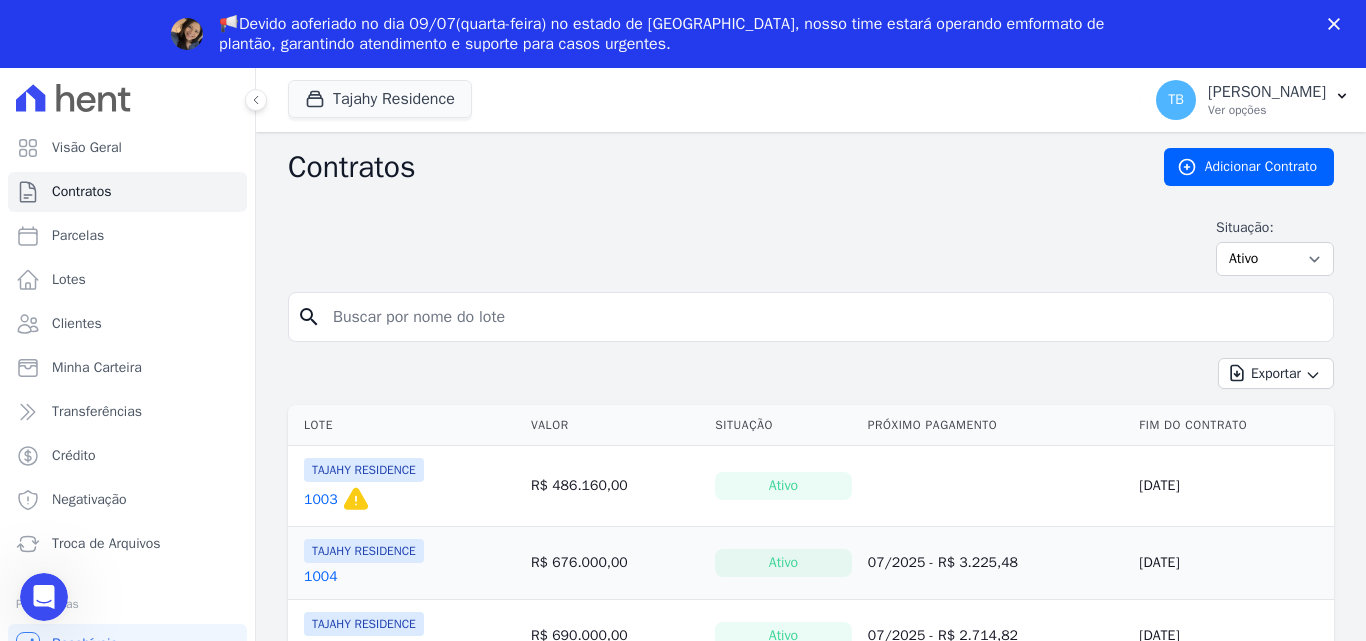 click at bounding box center (823, 317) 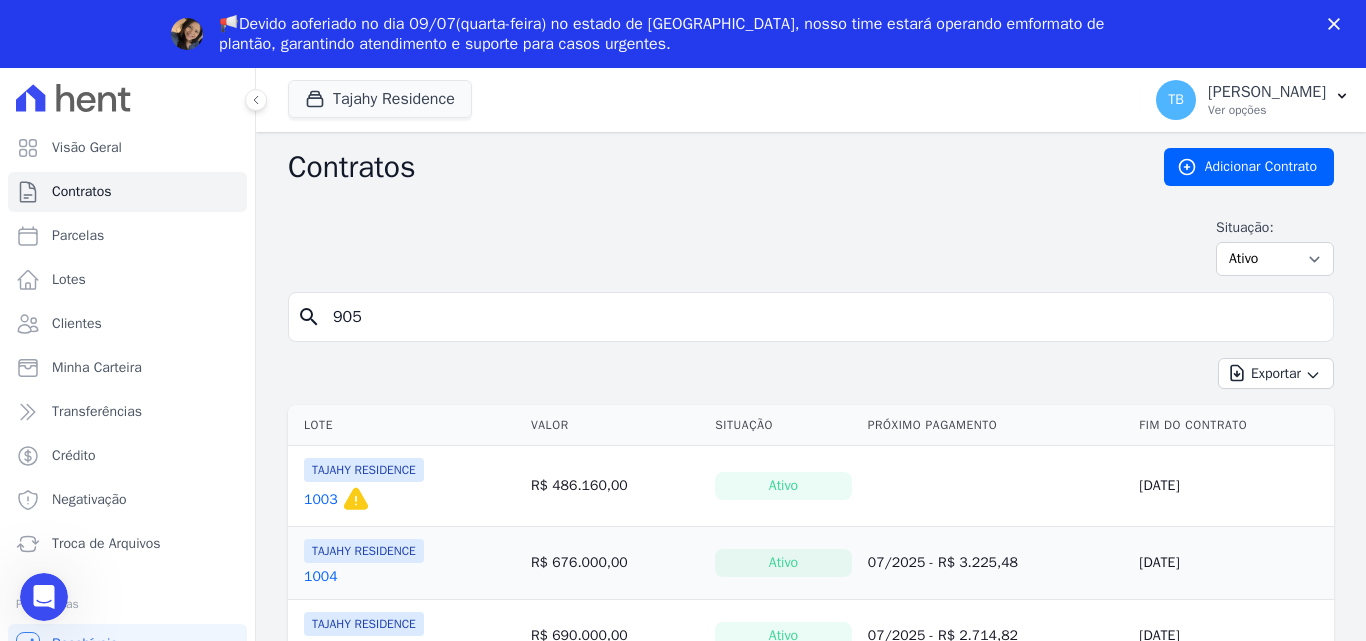 type on "905" 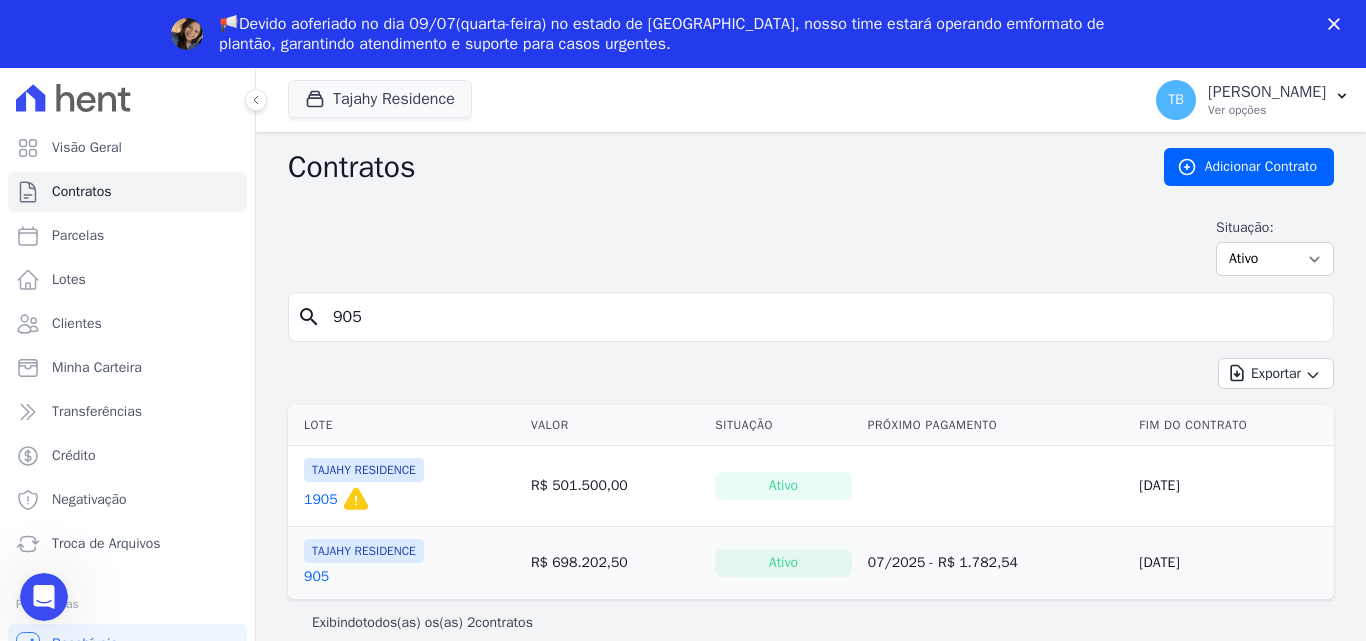 click on "1905" at bounding box center (321, 500) 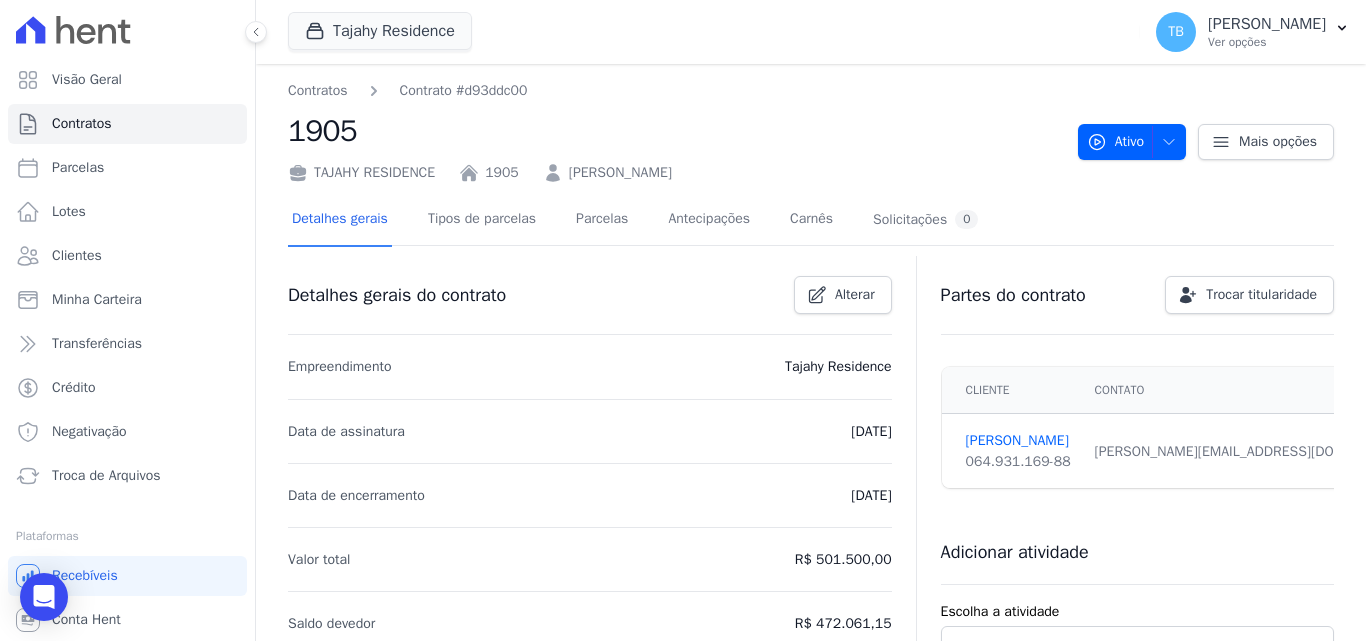 click on "Data de encerramento
[DATE]" at bounding box center (590, 495) 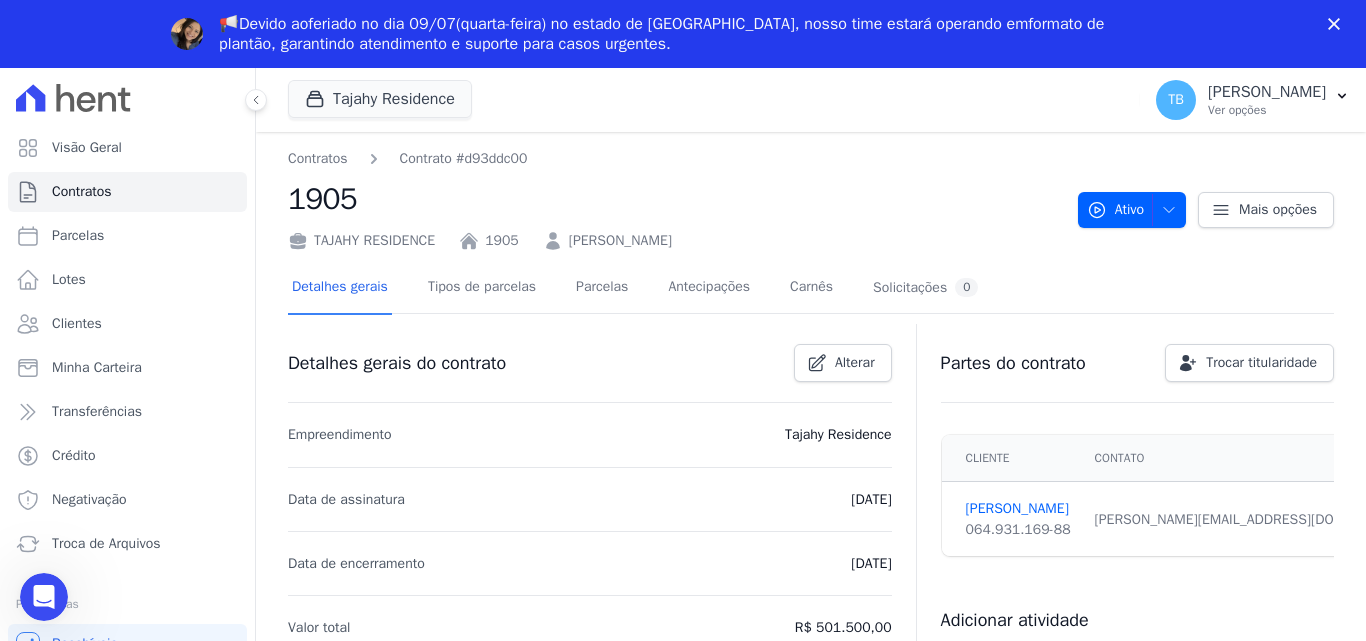 scroll, scrollTop: 0, scrollLeft: 0, axis: both 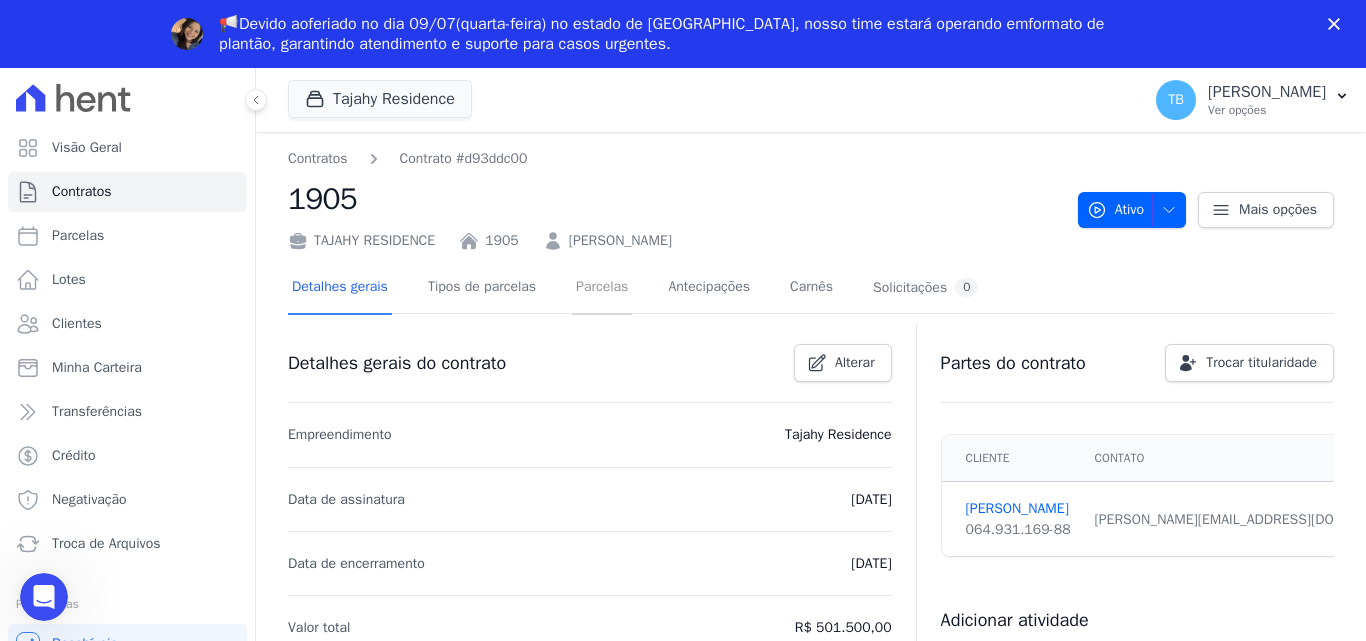 click on "Parcelas" at bounding box center (602, 288) 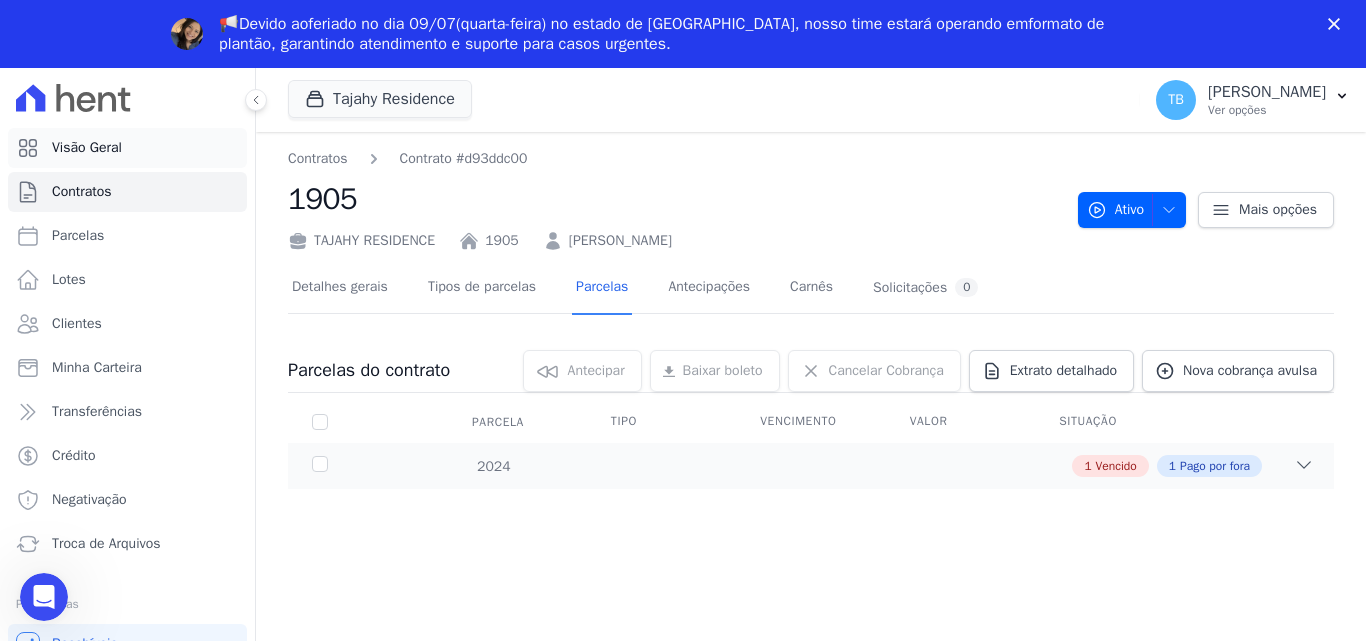 click on "Visão Geral" at bounding box center [127, 148] 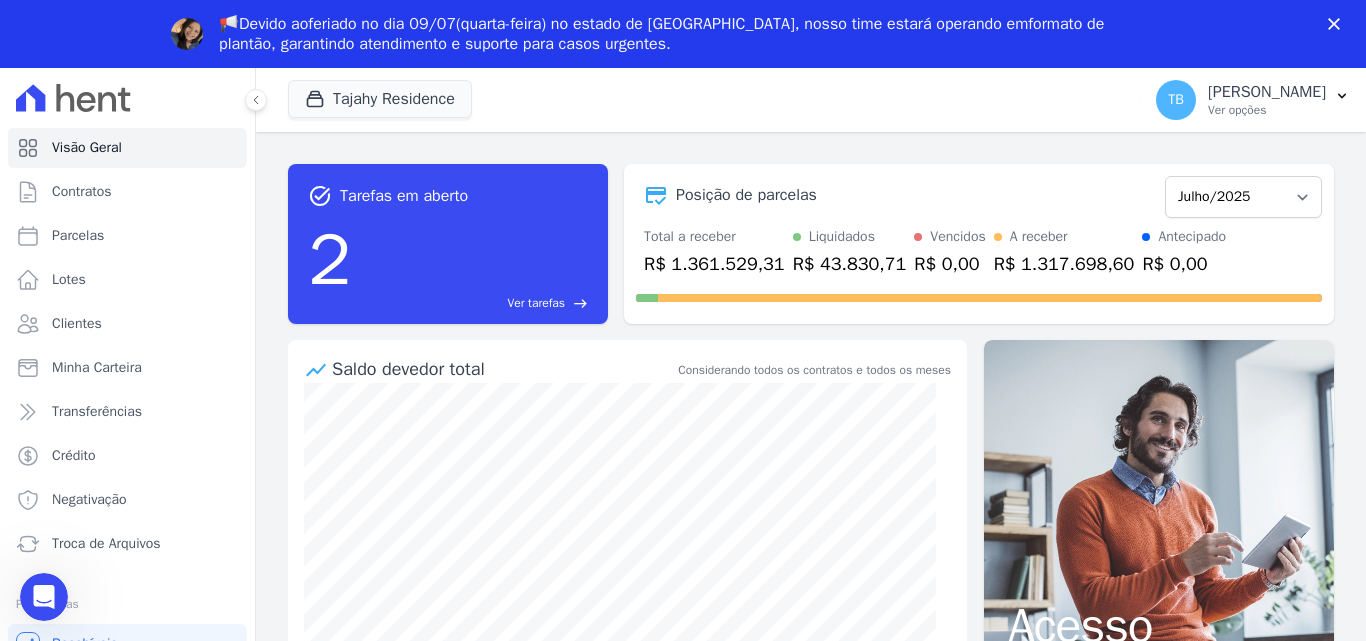 scroll, scrollTop: 0, scrollLeft: 0, axis: both 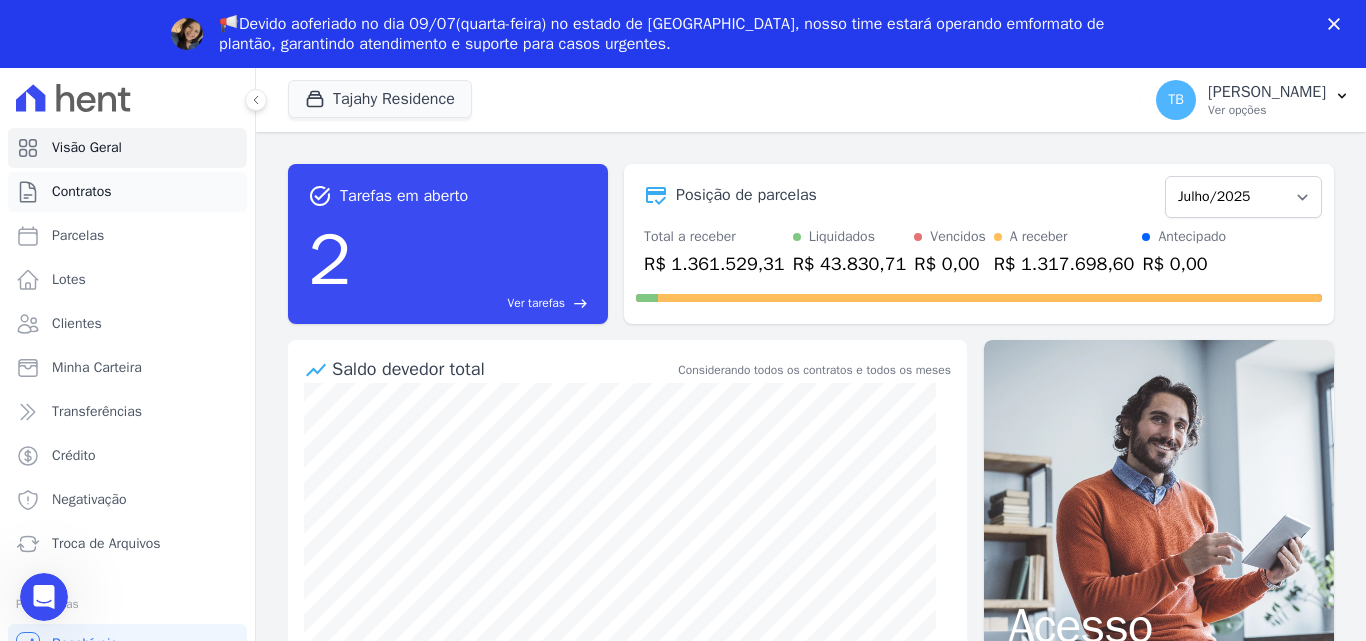 click on "Contratos" at bounding box center [127, 192] 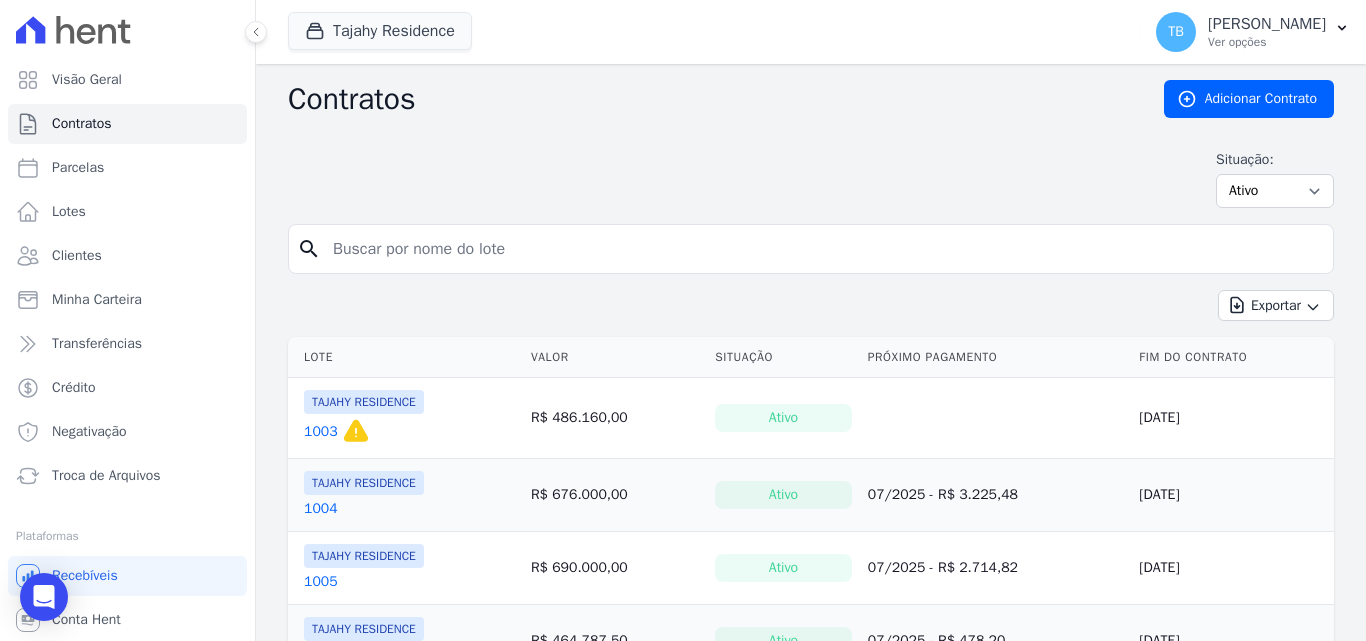 click at bounding box center (823, 249) 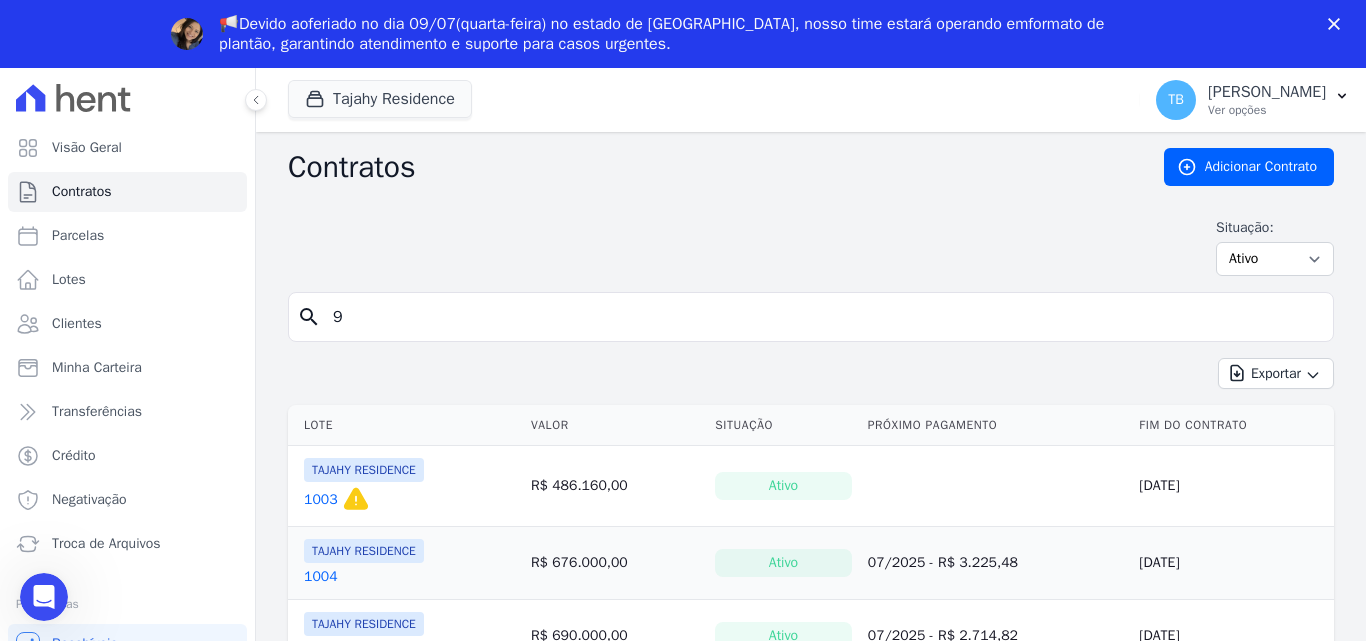 scroll, scrollTop: 0, scrollLeft: 0, axis: both 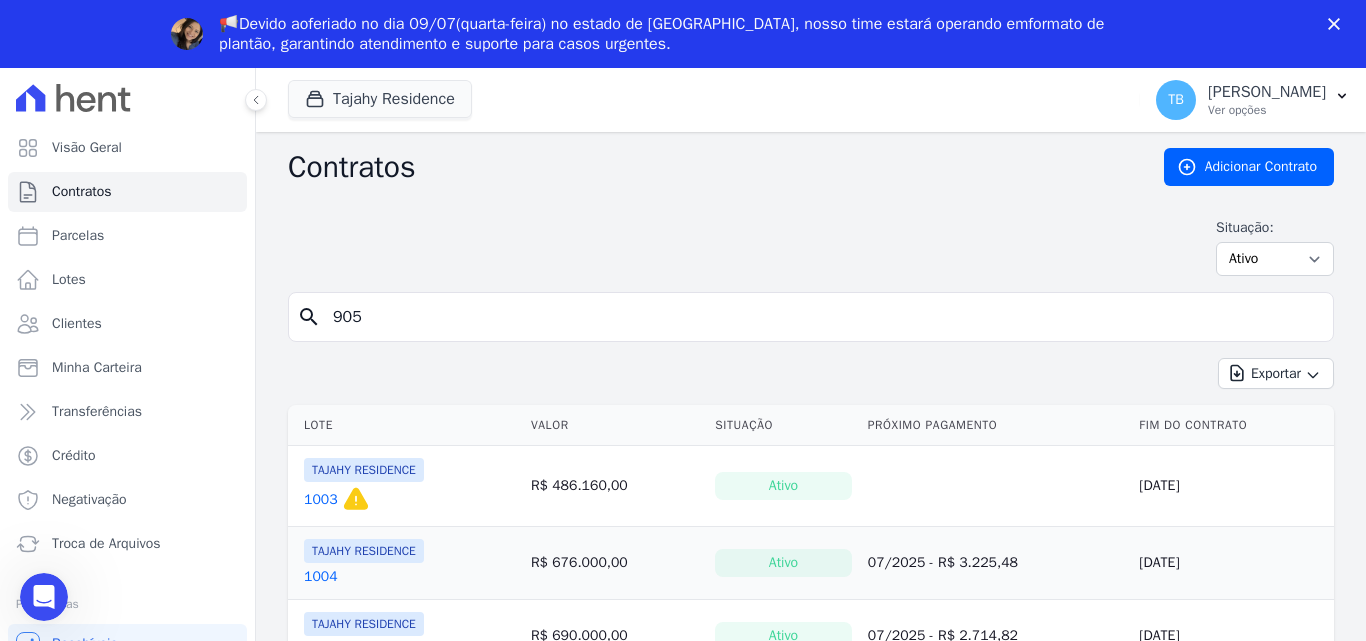type on "905" 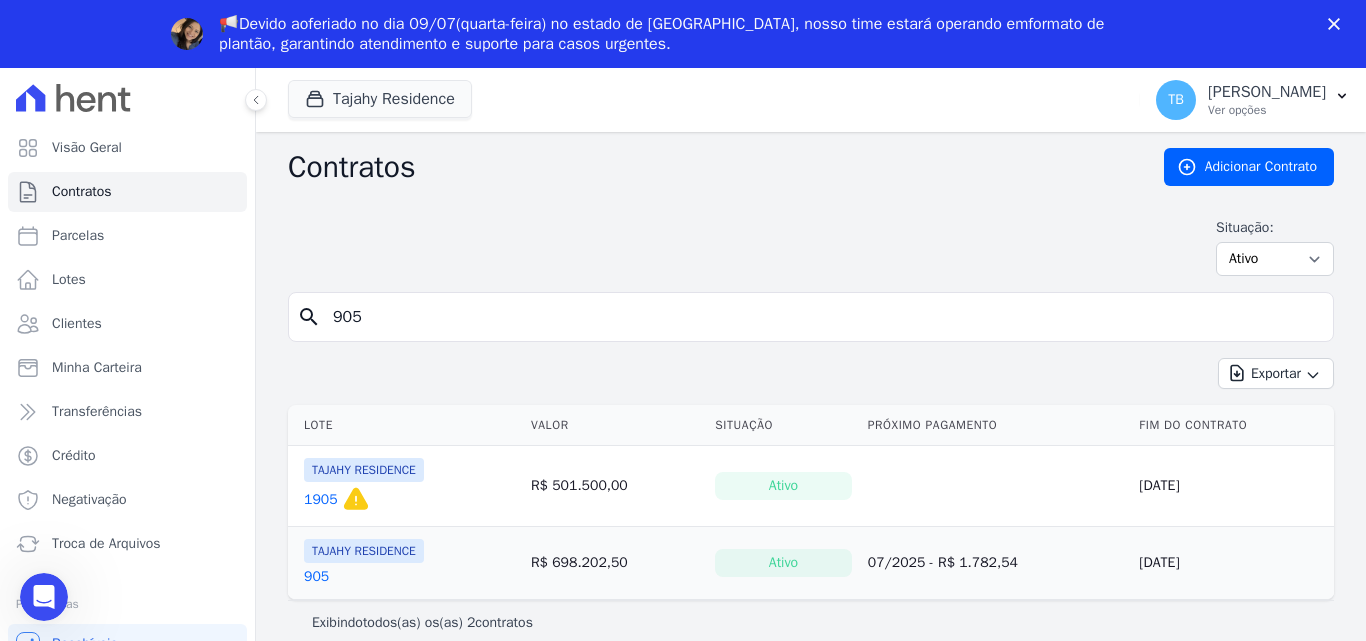 scroll, scrollTop: 0, scrollLeft: 0, axis: both 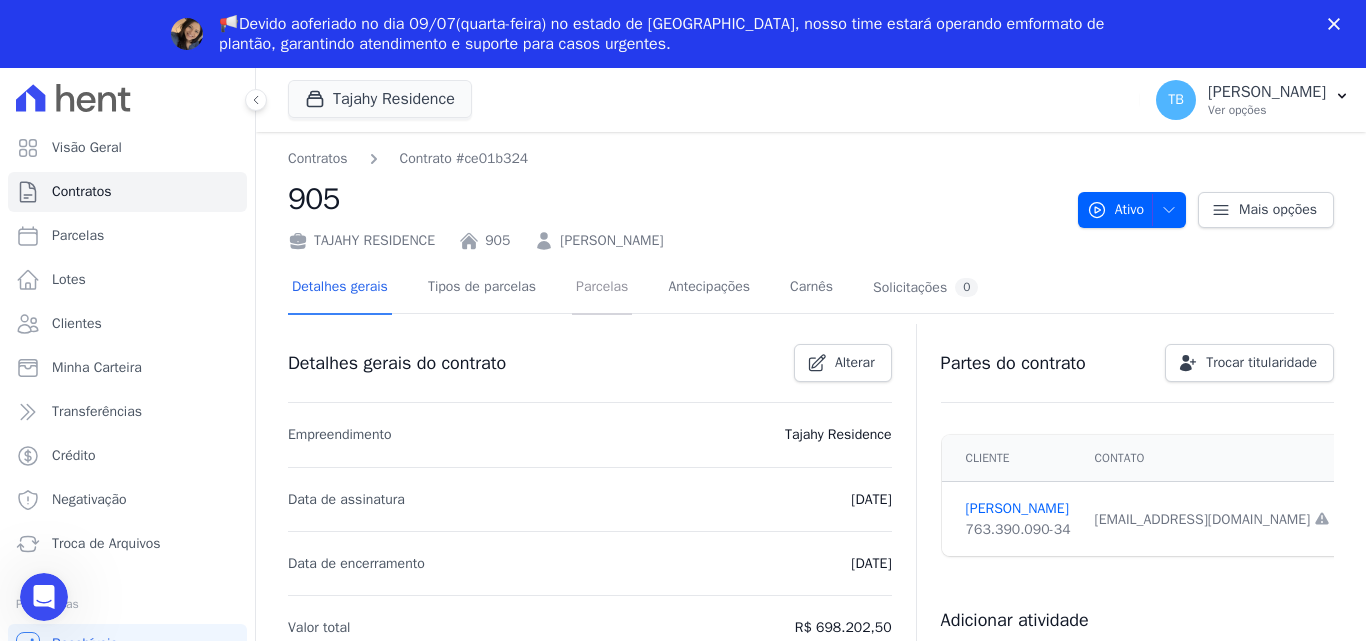 click on "Parcelas" at bounding box center (602, 288) 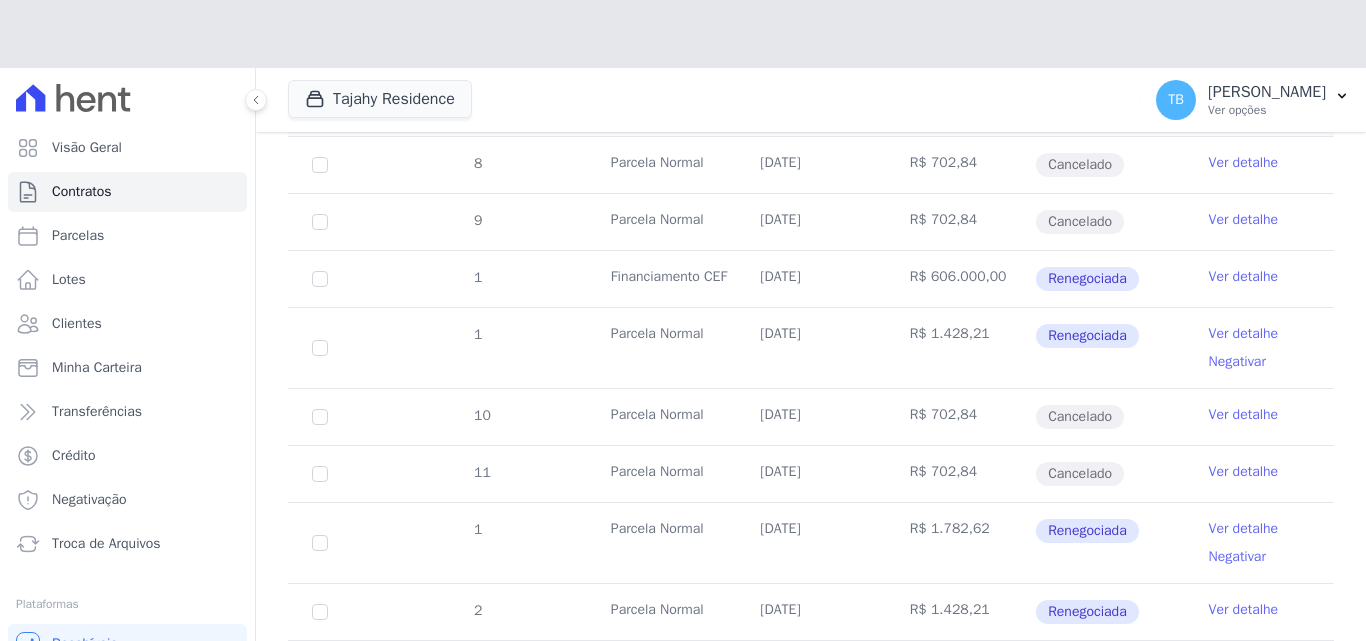 scroll, scrollTop: 900, scrollLeft: 0, axis: vertical 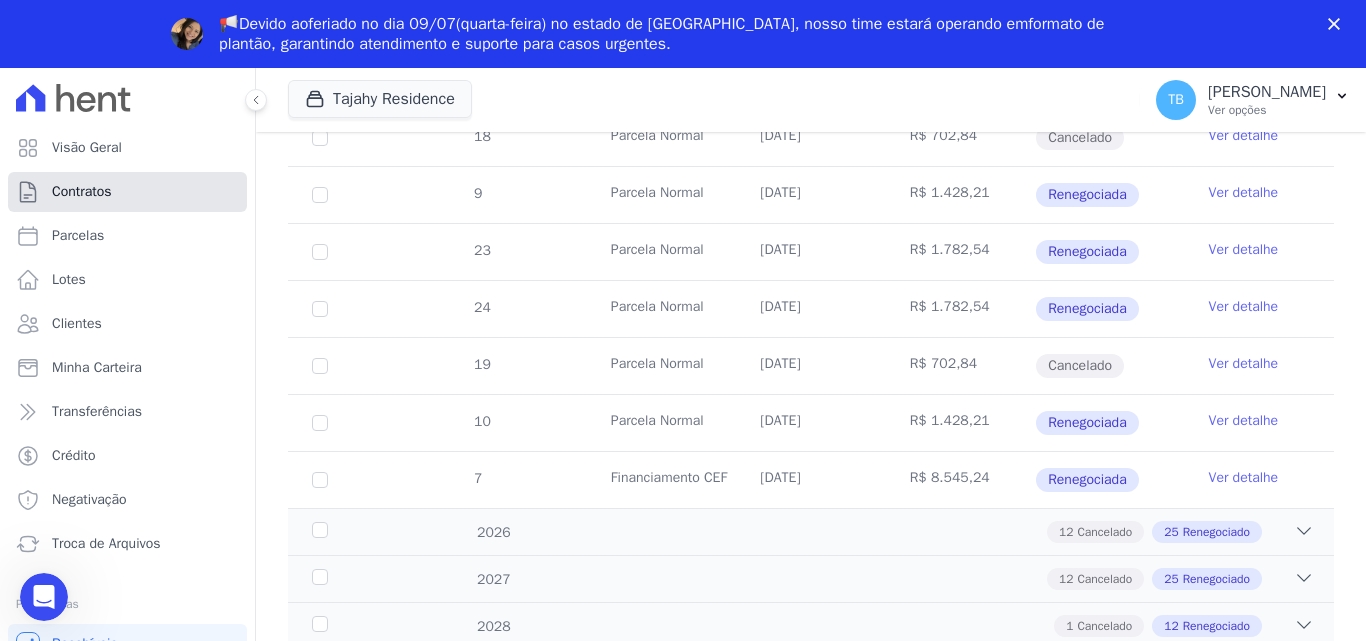 click on "Contratos" at bounding box center (127, 192) 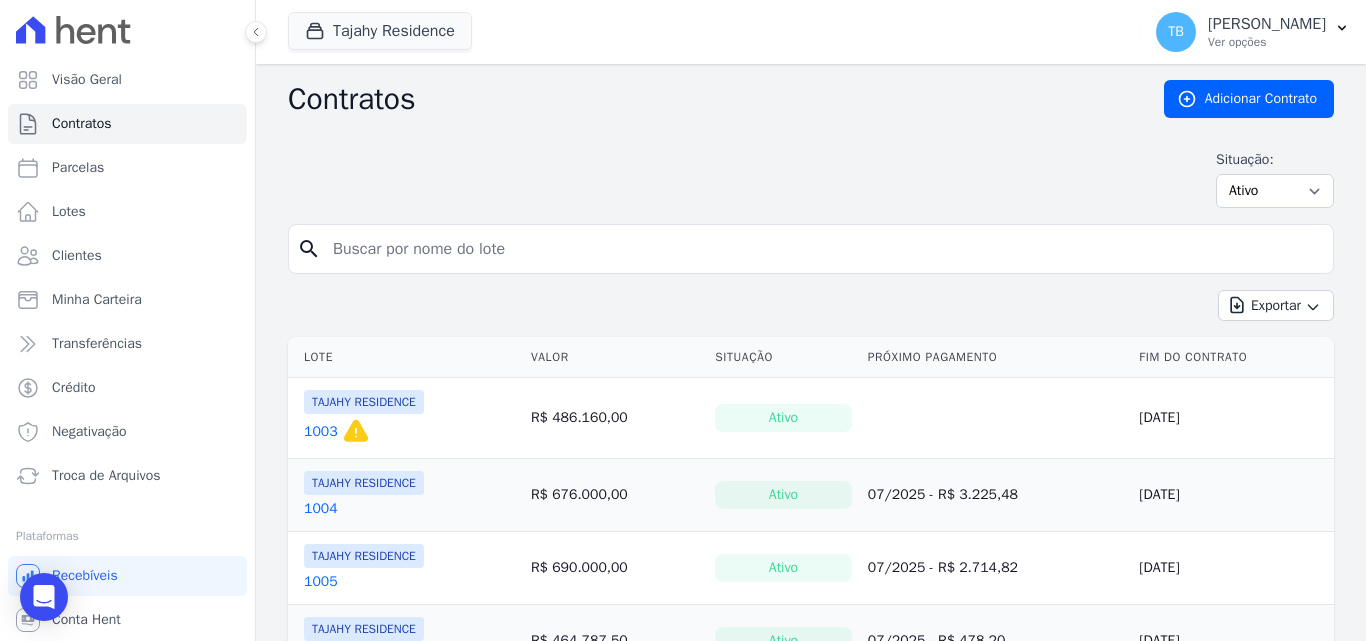 click at bounding box center (823, 249) 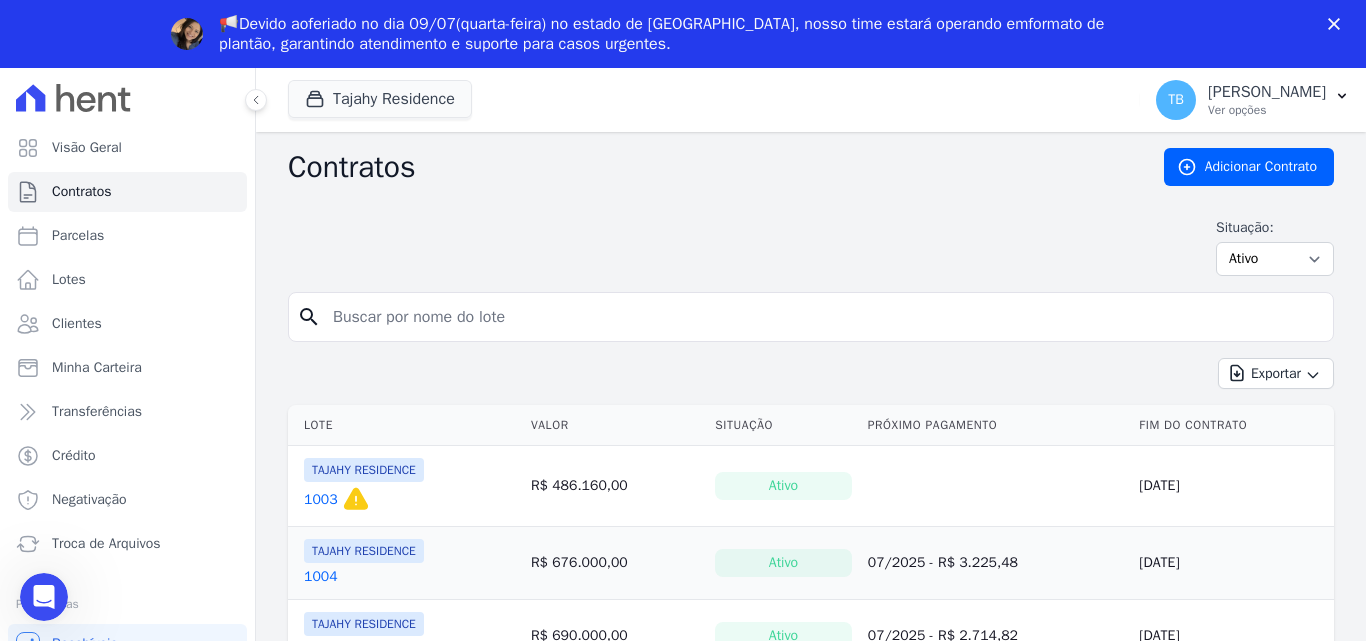 scroll, scrollTop: 0, scrollLeft: 0, axis: both 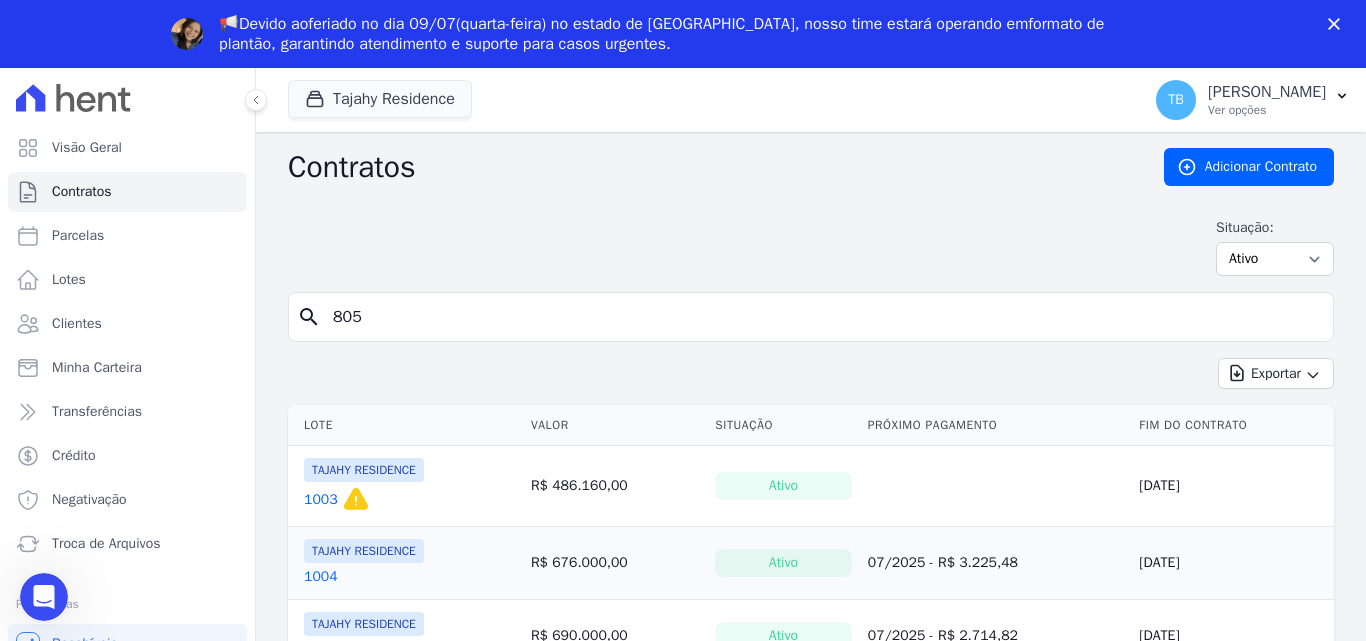 type on "805" 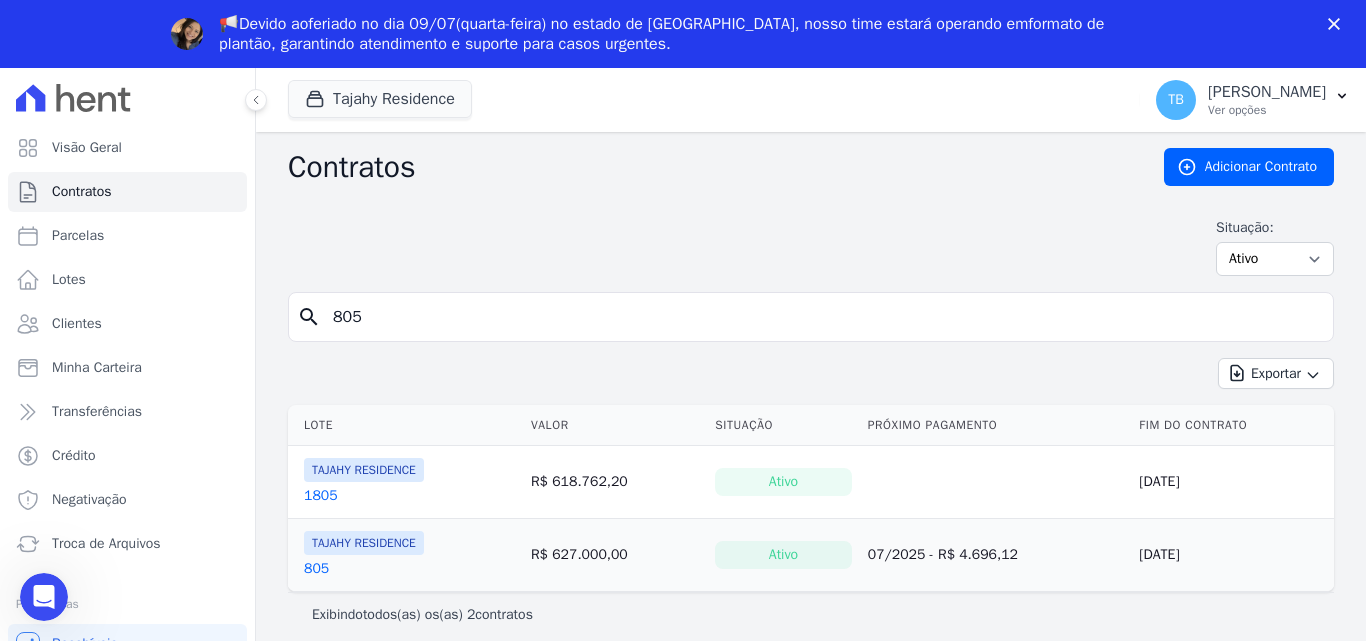 scroll, scrollTop: 0, scrollLeft: 0, axis: both 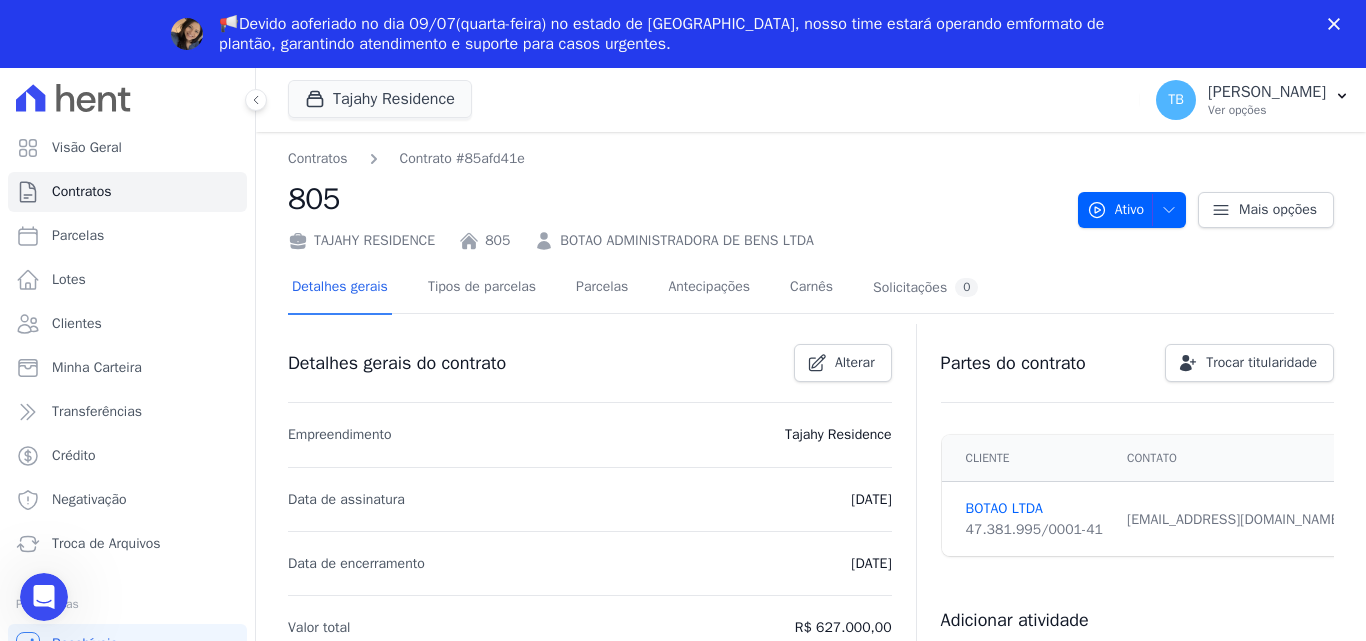 click on "805" at bounding box center [675, 199] 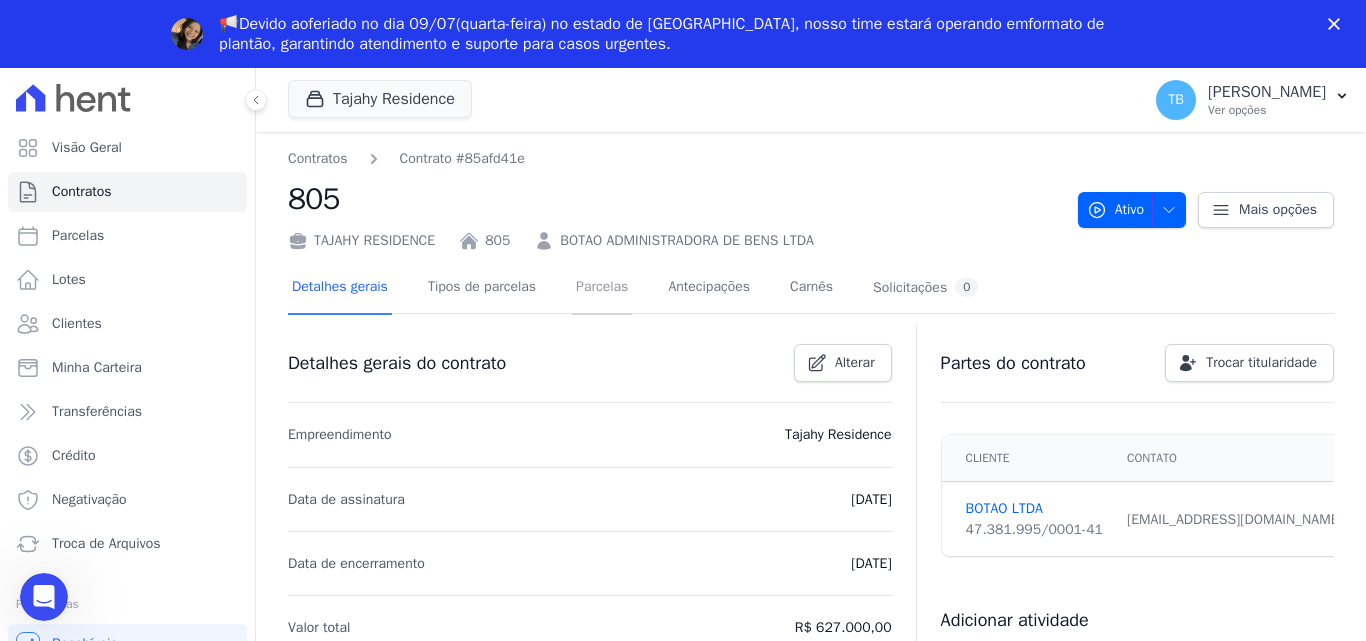 click on "Parcelas" at bounding box center (602, 288) 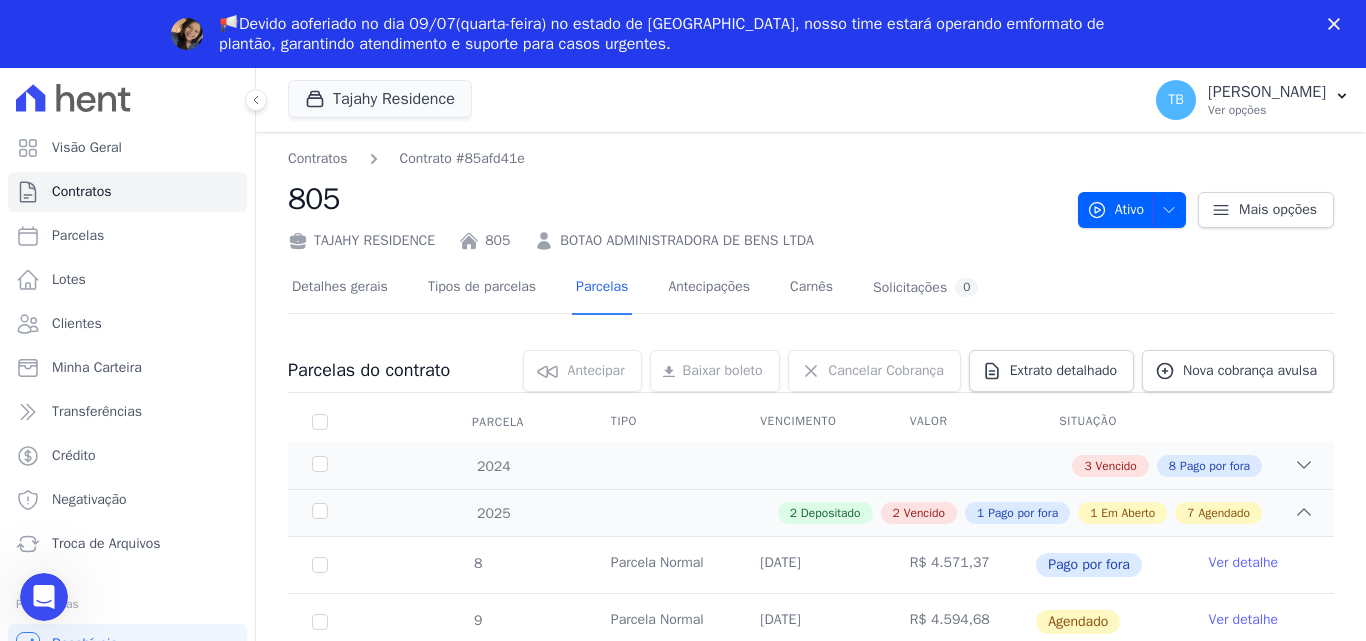 scroll, scrollTop: 500, scrollLeft: 0, axis: vertical 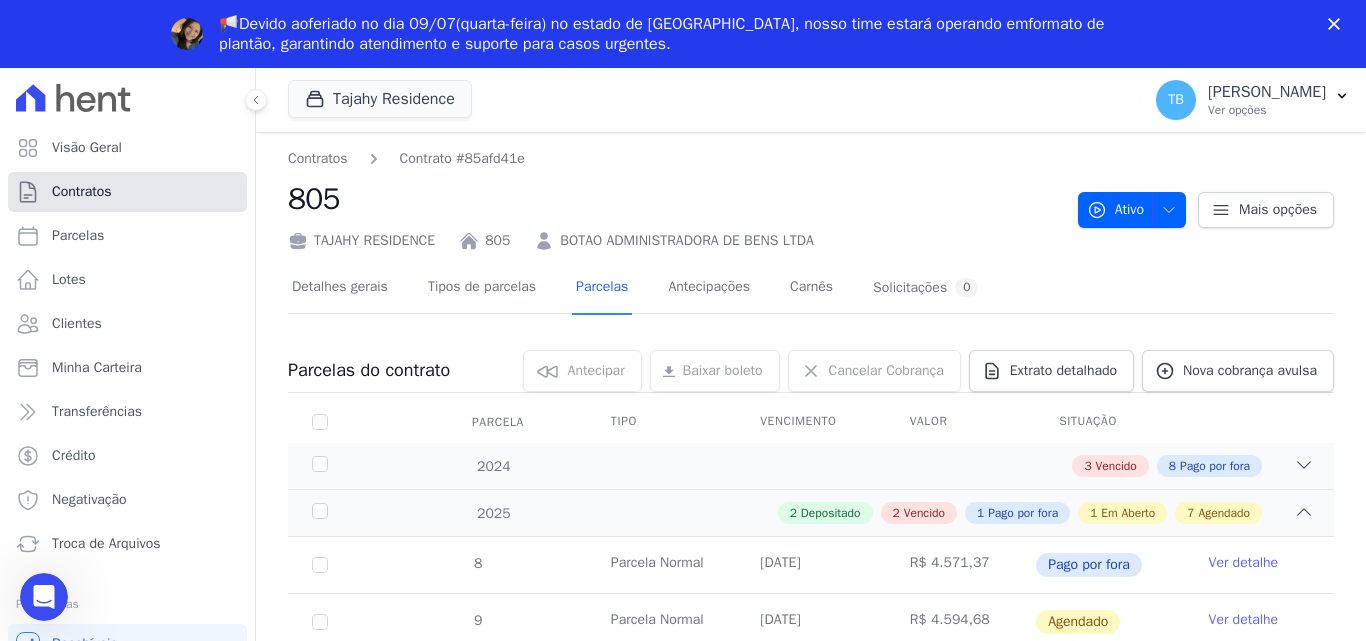 click on "Contratos" at bounding box center [82, 192] 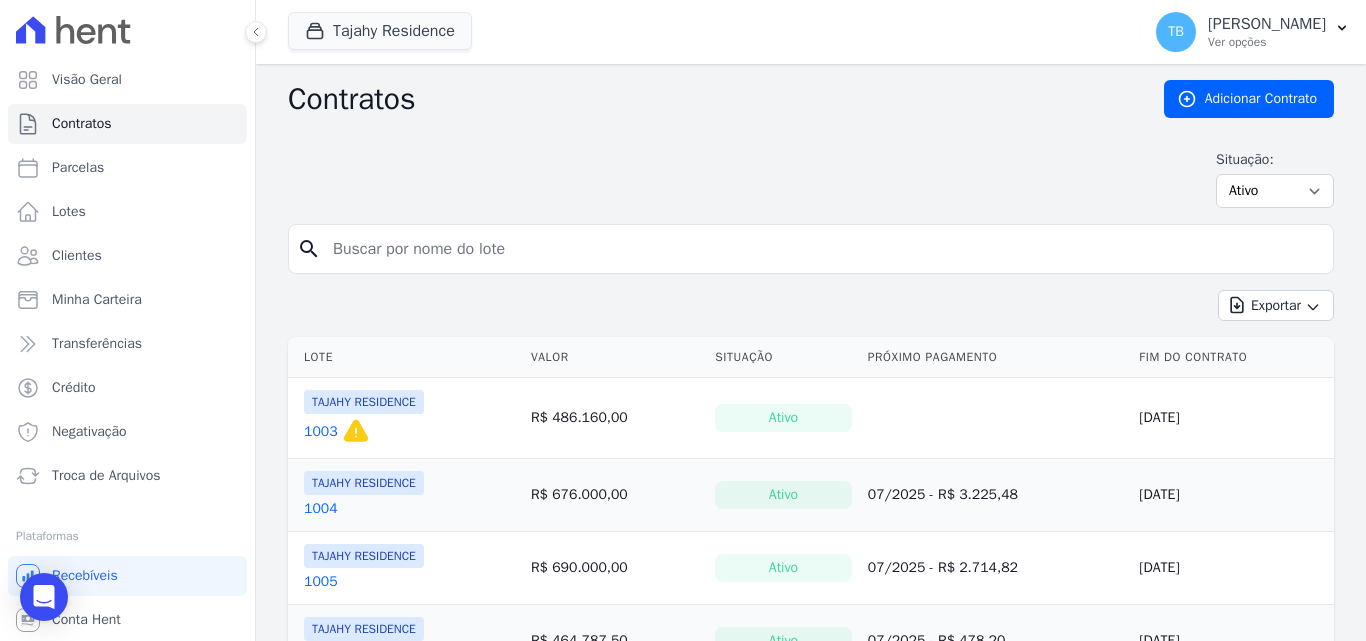 click at bounding box center (823, 249) 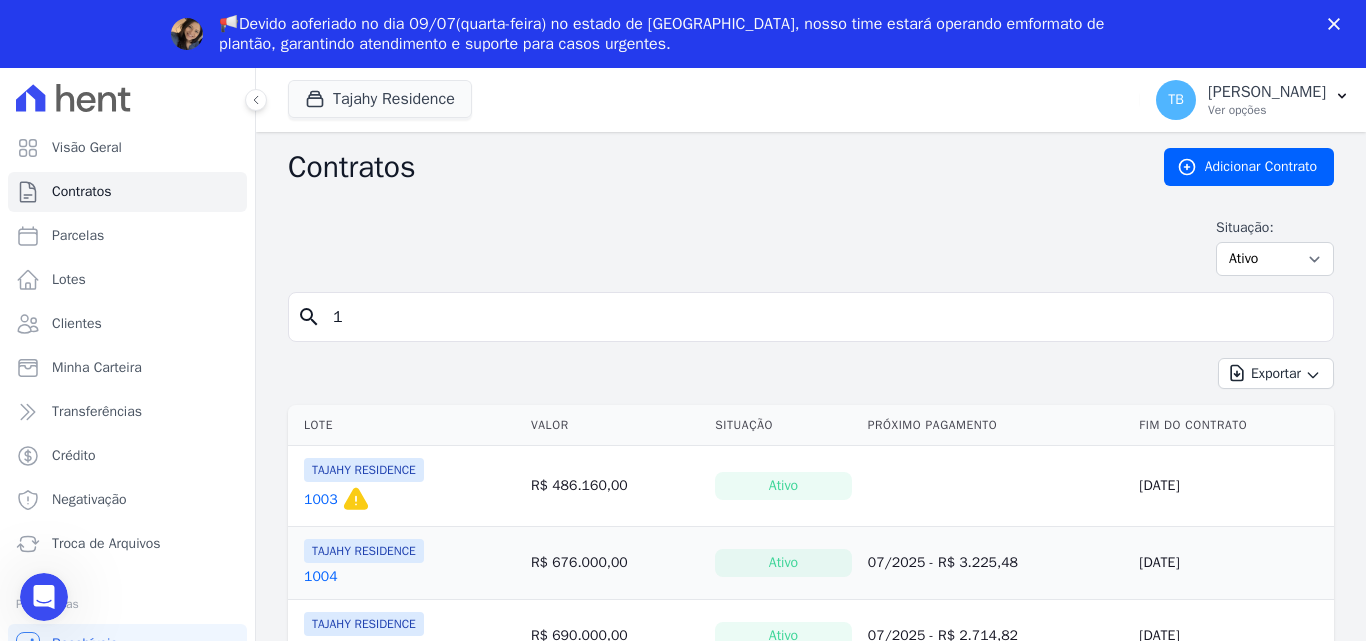 scroll, scrollTop: 0, scrollLeft: 0, axis: both 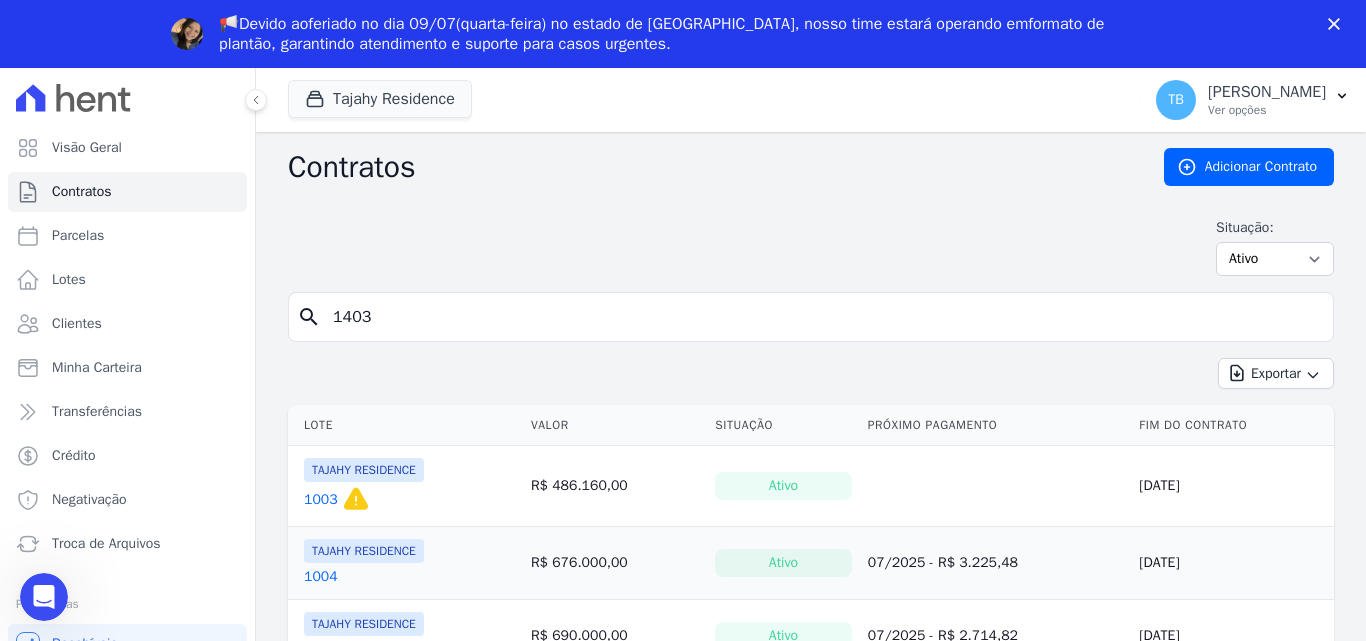 type on "1403" 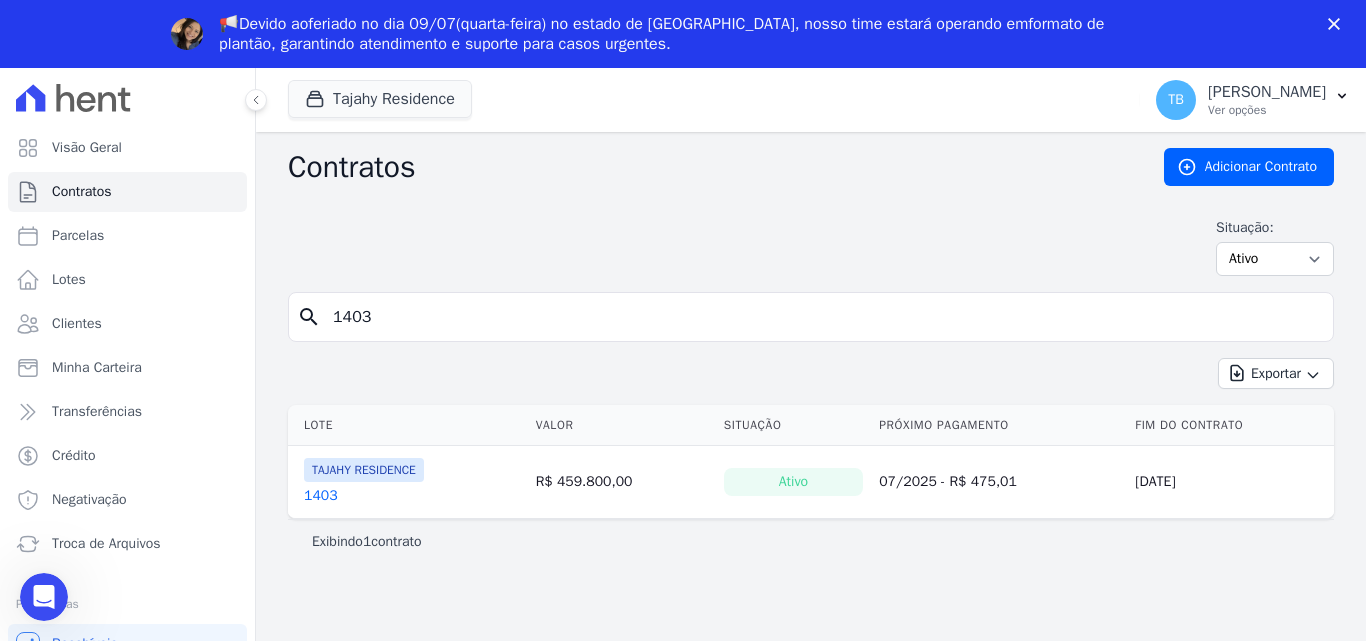 scroll, scrollTop: 0, scrollLeft: 0, axis: both 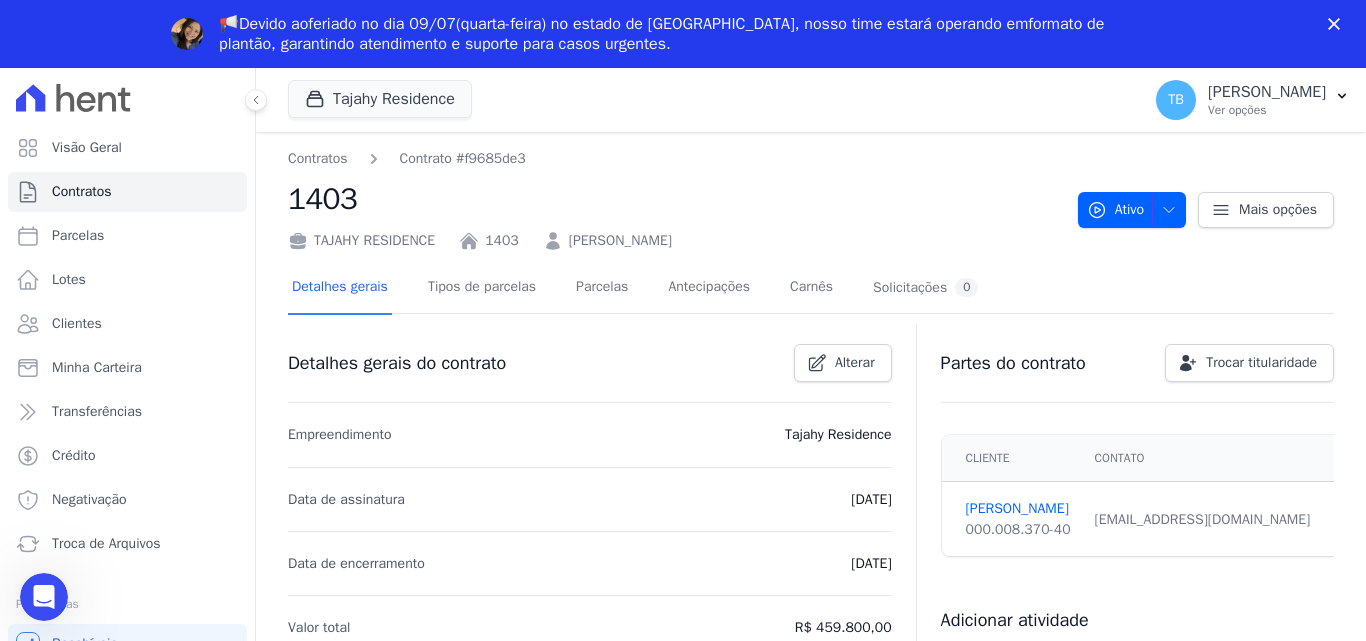 click on "1403" at bounding box center [675, 199] 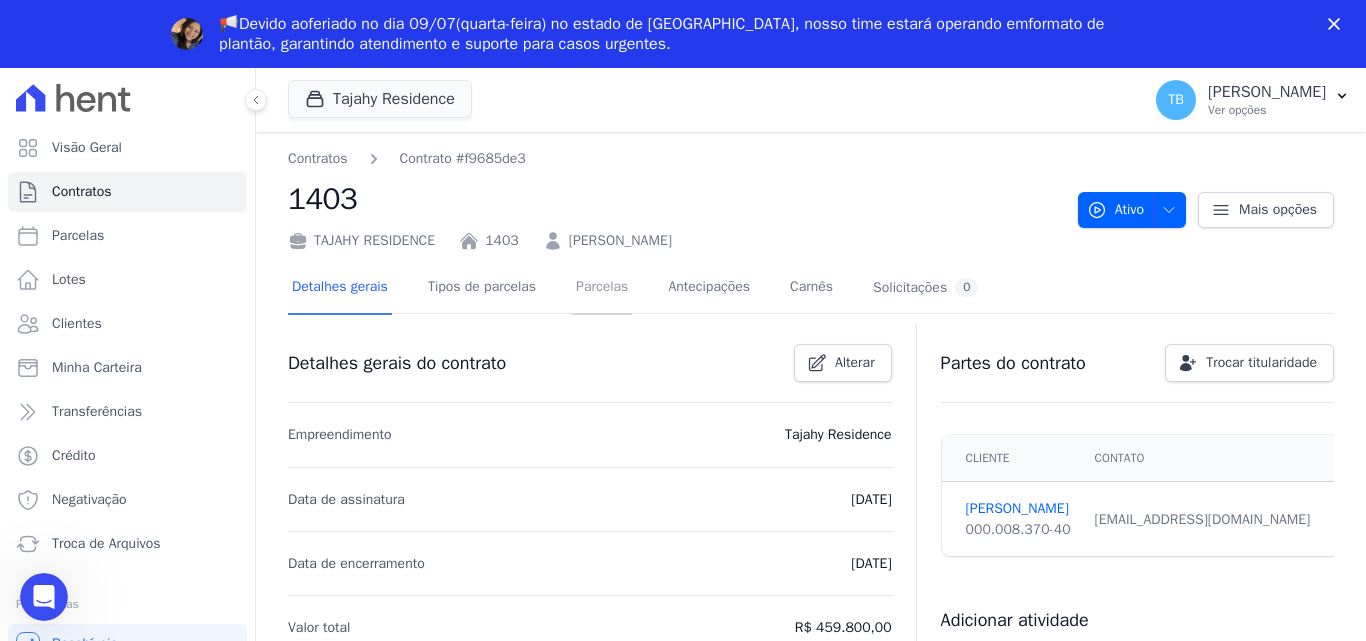 click on "Parcelas" at bounding box center [602, 288] 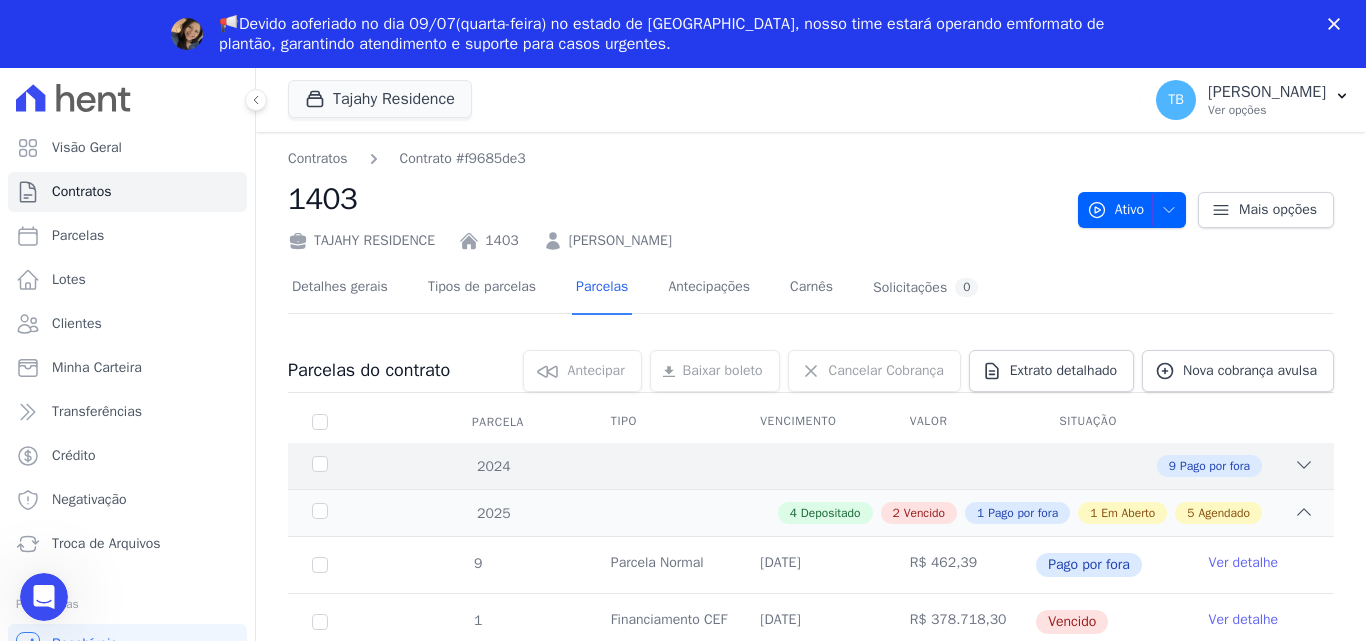 scroll, scrollTop: 0, scrollLeft: 0, axis: both 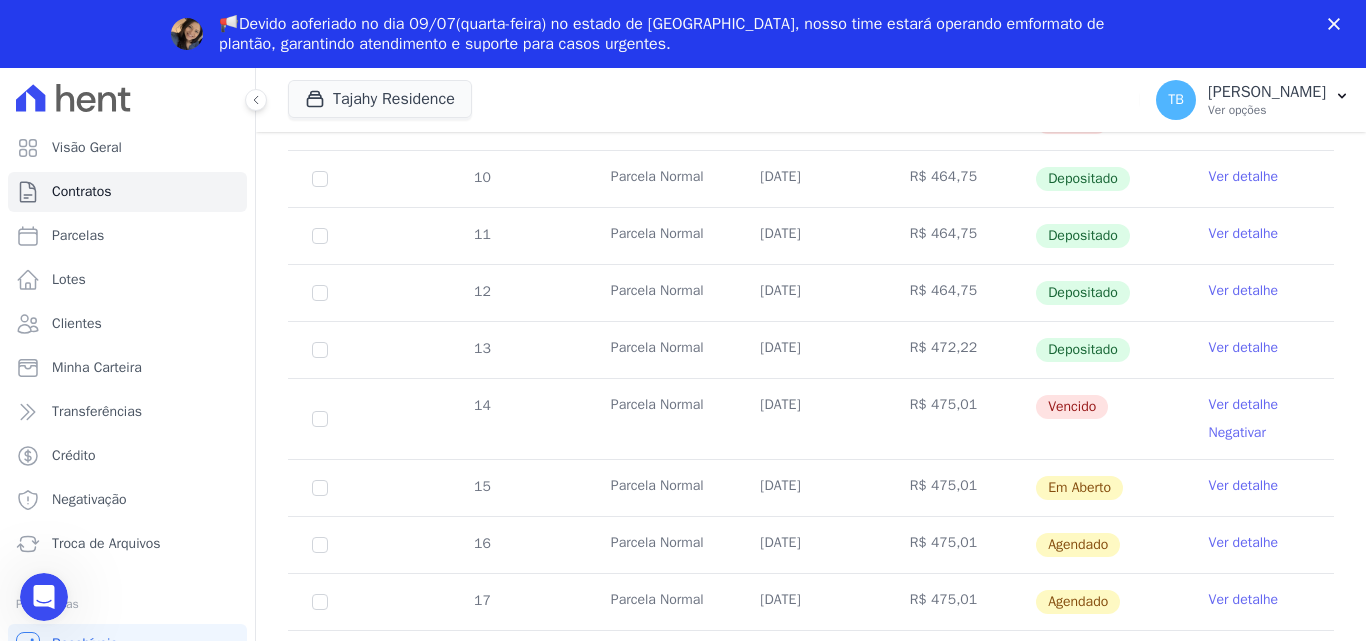 click on "Ver detalhe" at bounding box center [1244, 405] 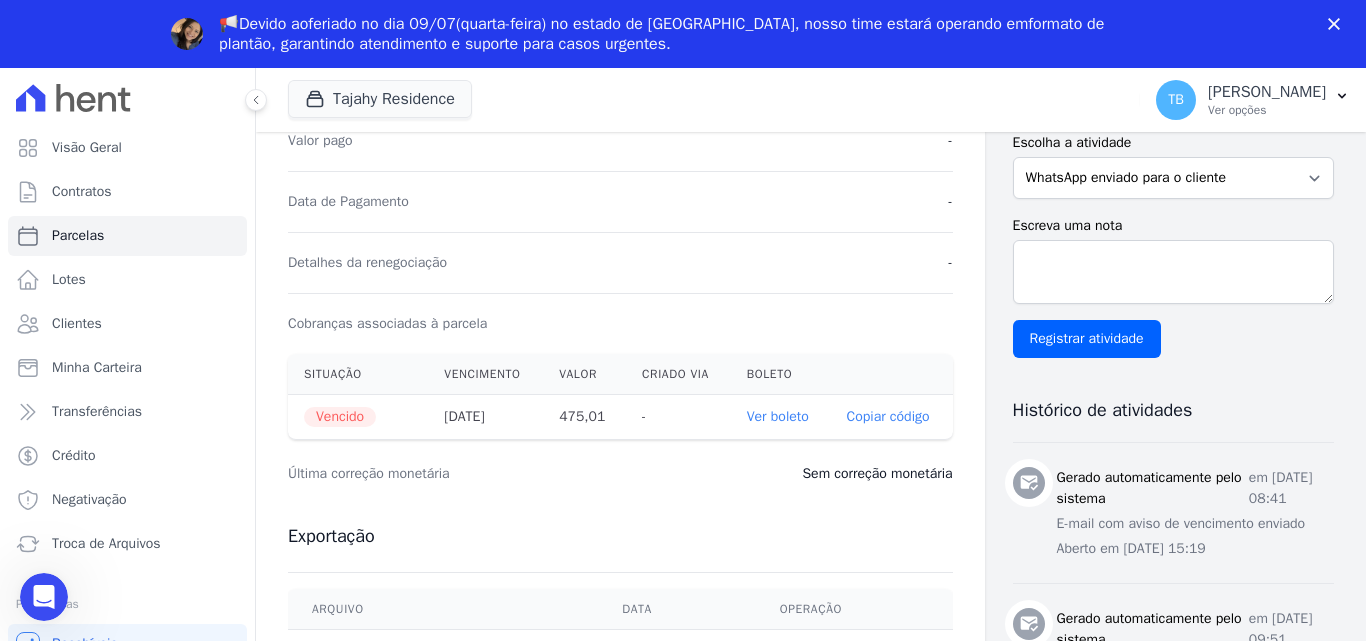 scroll, scrollTop: 900, scrollLeft: 0, axis: vertical 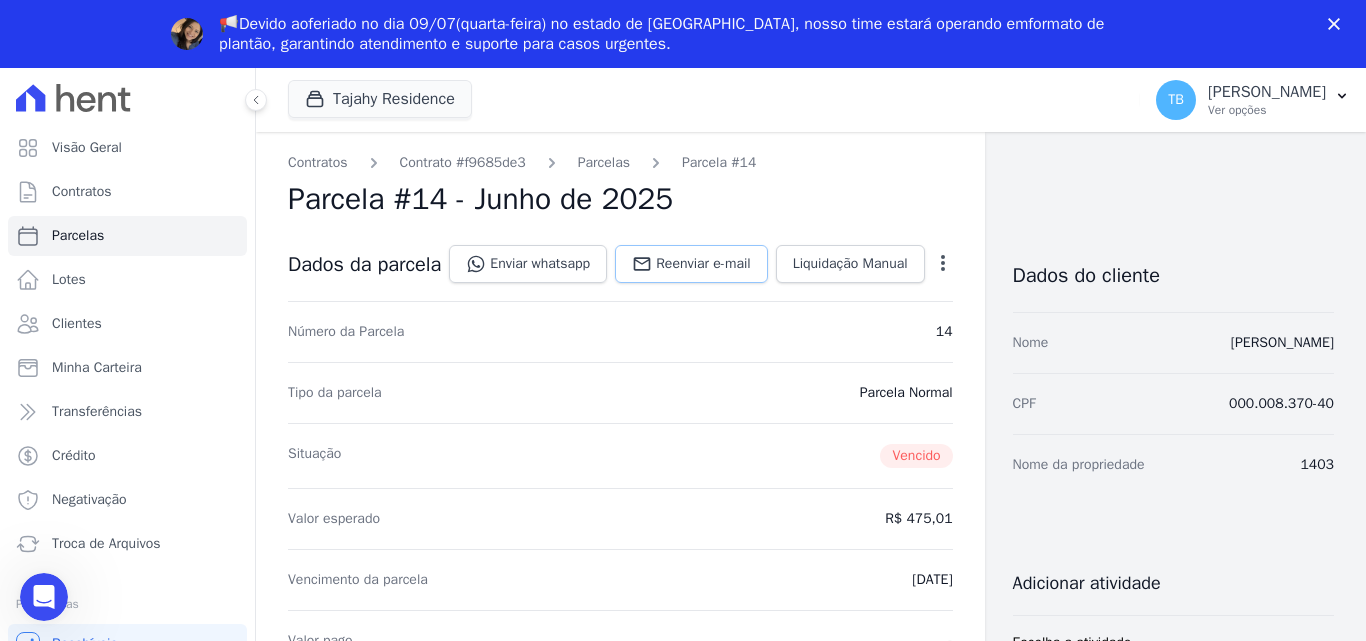 click on "Reenviar e-mail" at bounding box center (703, 264) 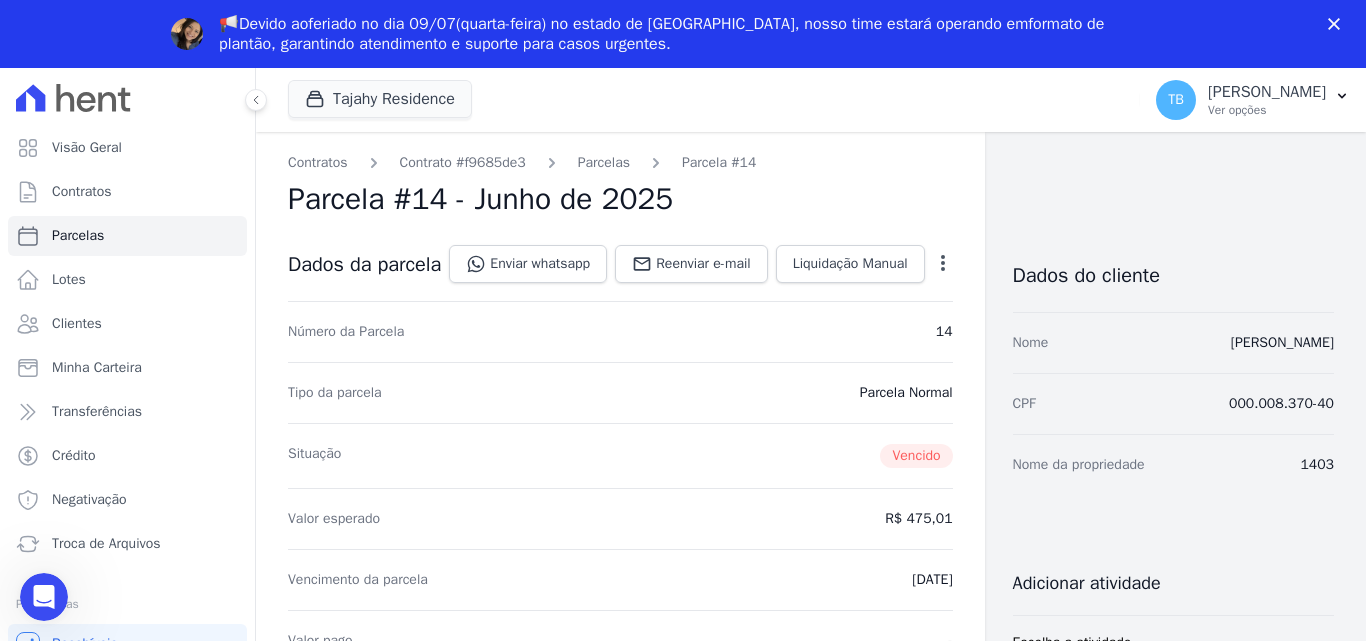 scroll, scrollTop: 0, scrollLeft: 0, axis: both 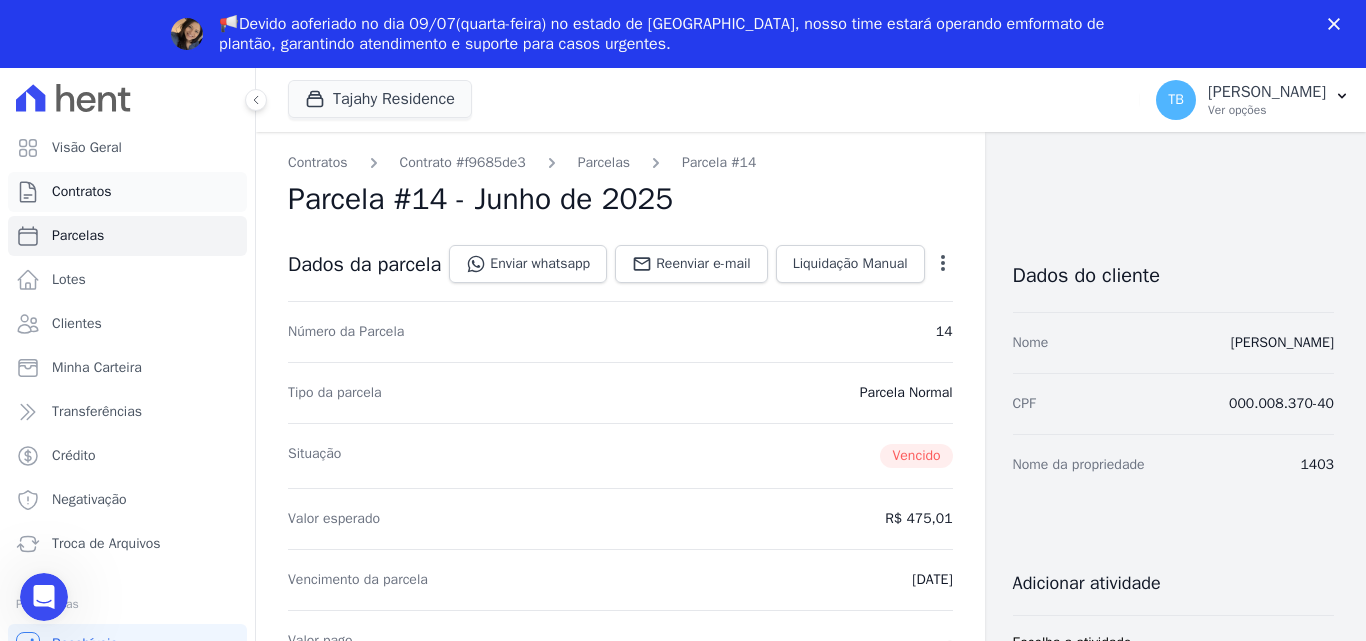 click on "Contratos" at bounding box center (127, 192) 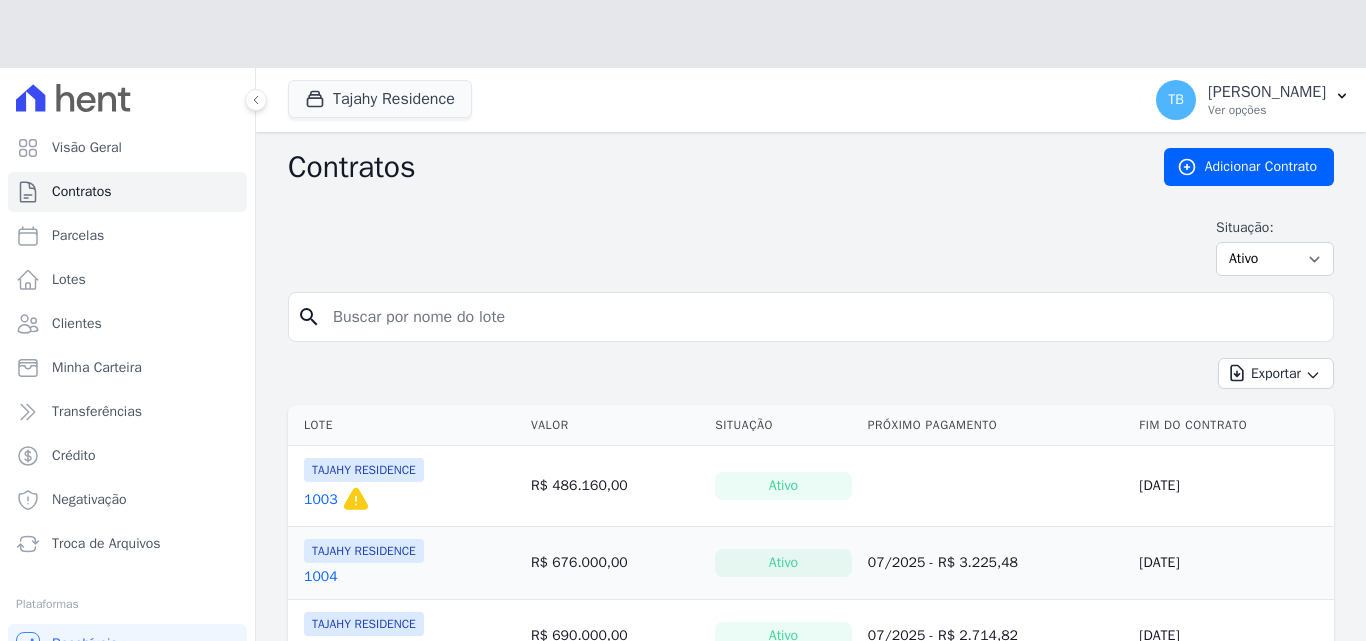 click on "search" at bounding box center [811, 317] 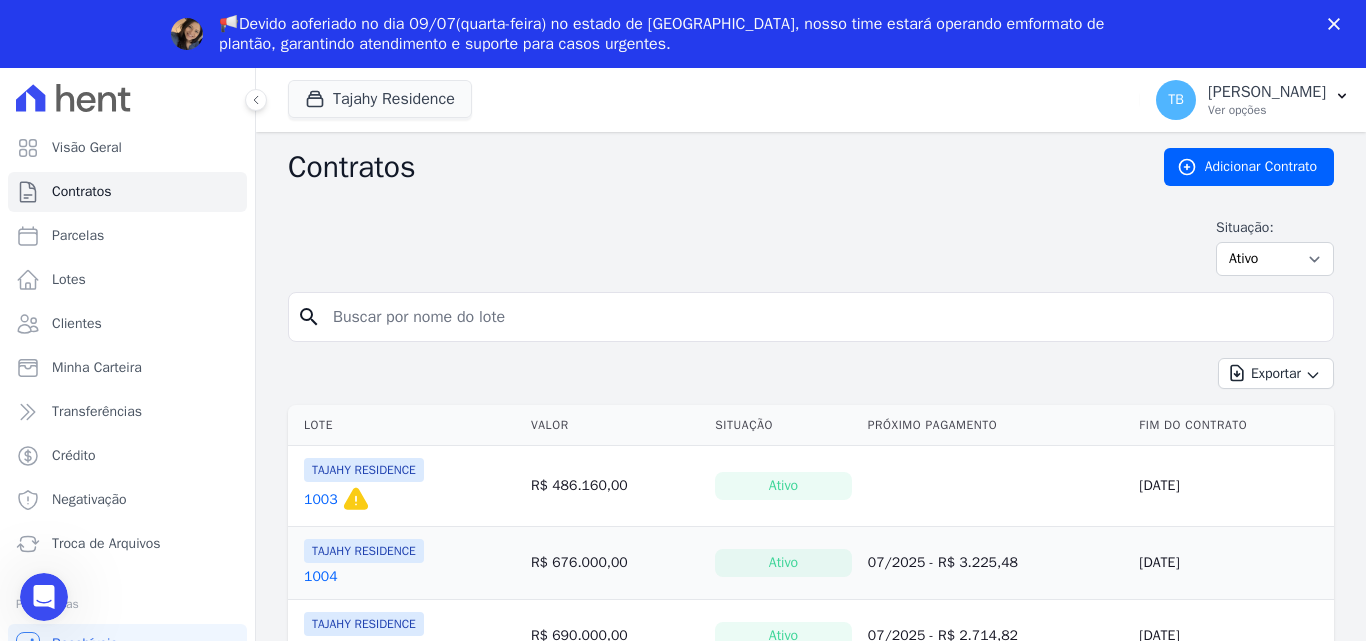 scroll, scrollTop: 0, scrollLeft: 0, axis: both 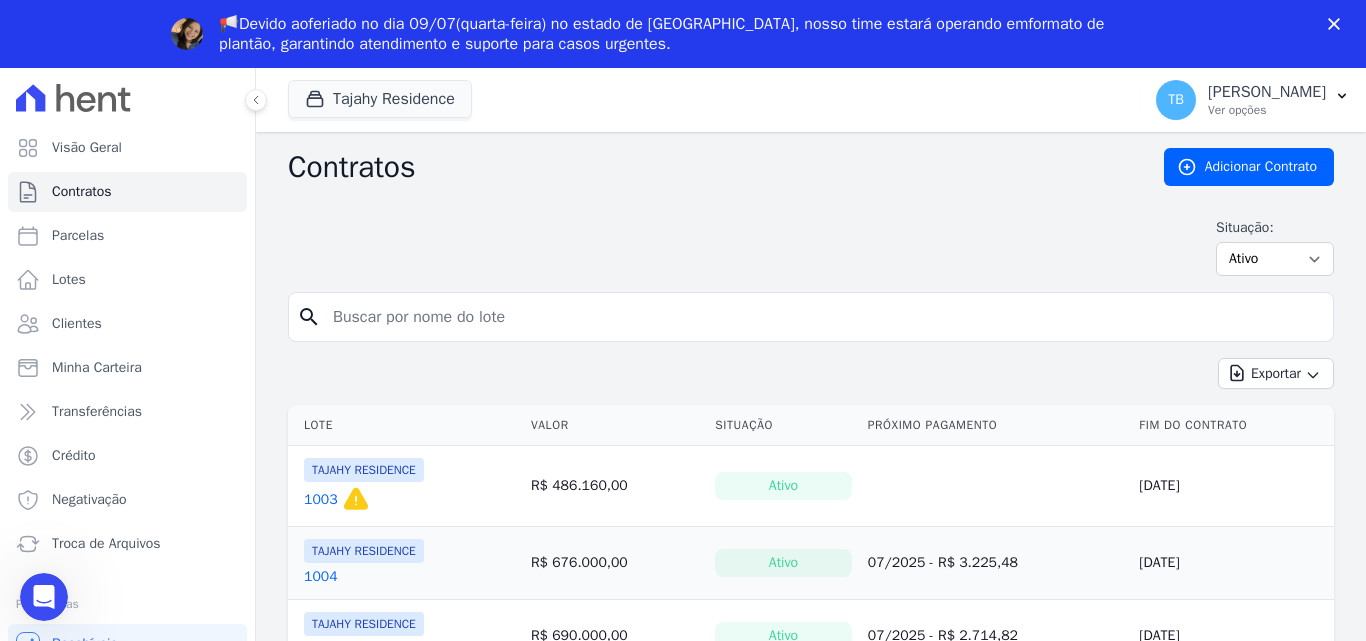 click at bounding box center (823, 317) 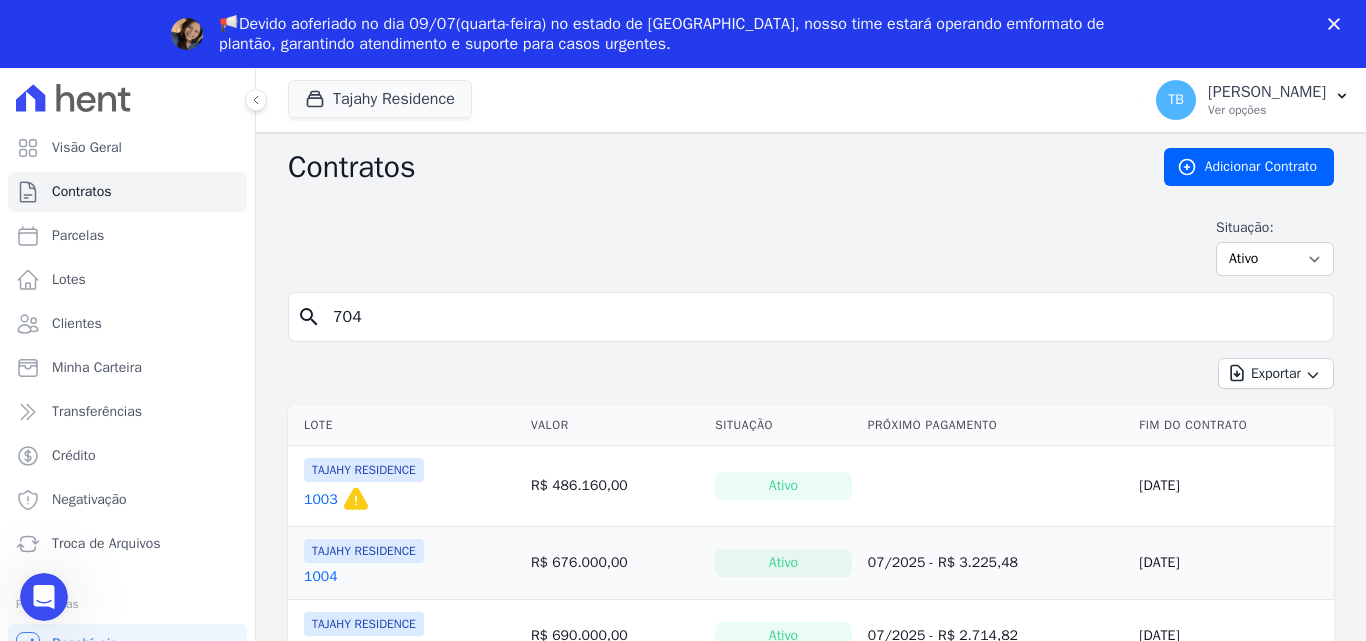 type on "704" 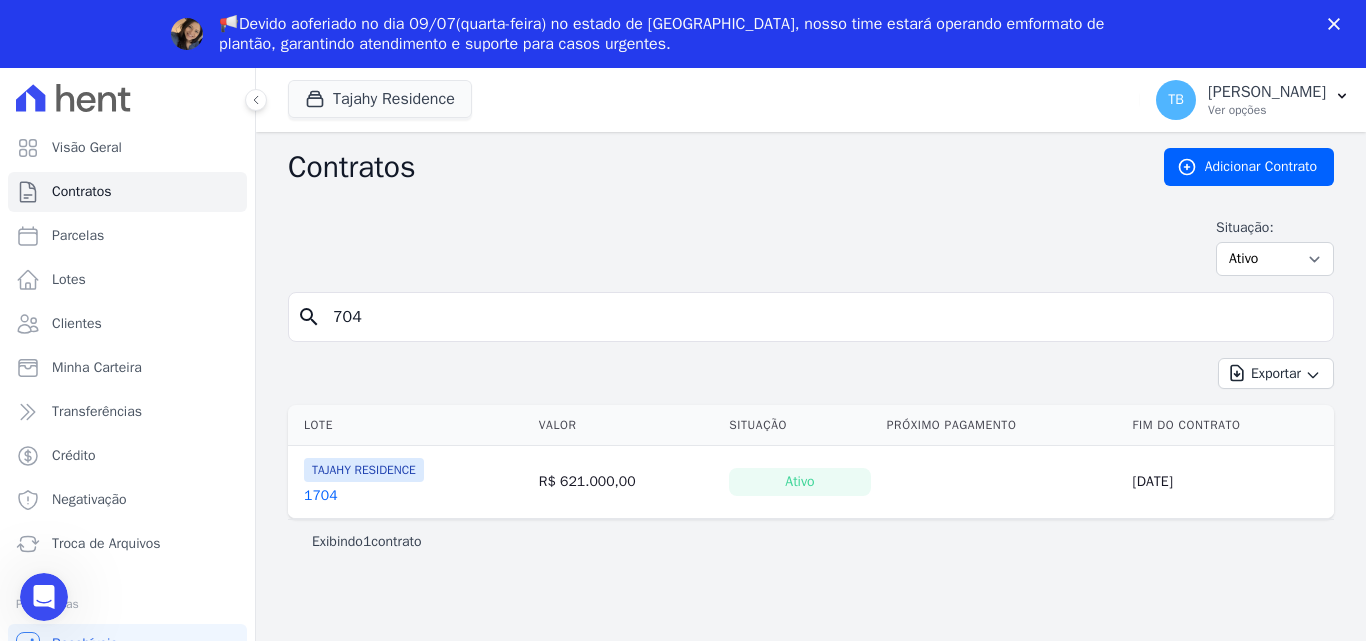 scroll, scrollTop: 0, scrollLeft: 0, axis: both 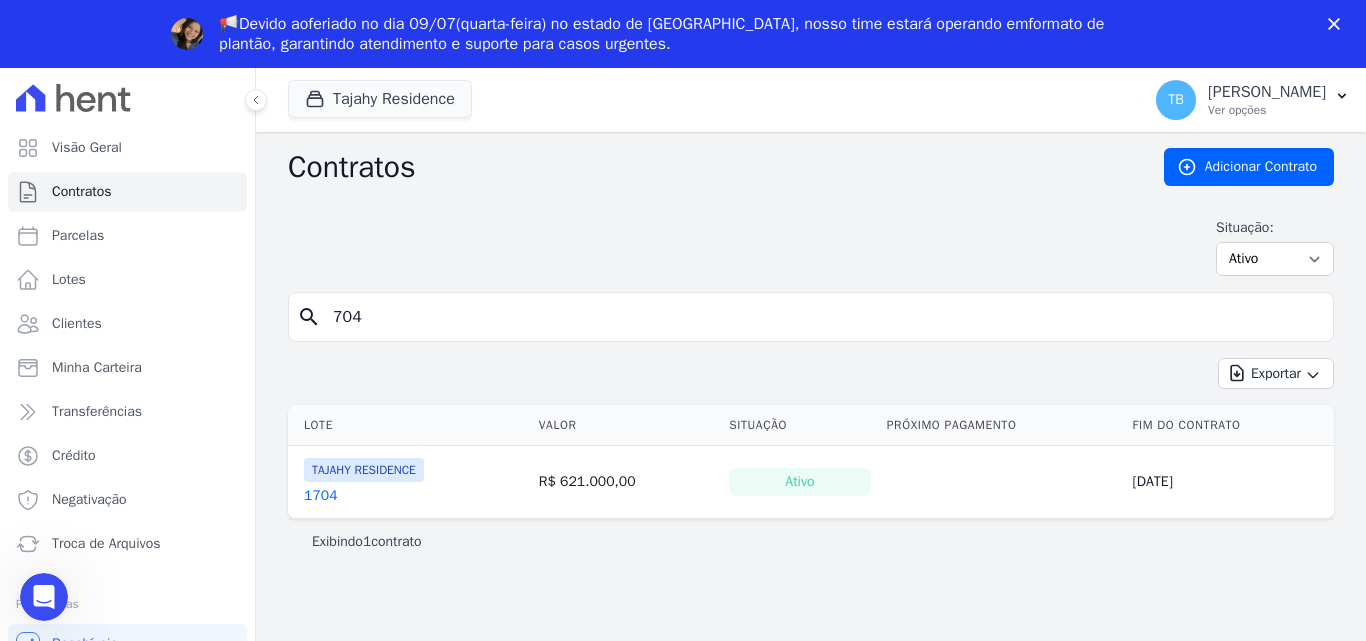 drag, startPoint x: 389, startPoint y: 322, endPoint x: 262, endPoint y: 313, distance: 127.3185 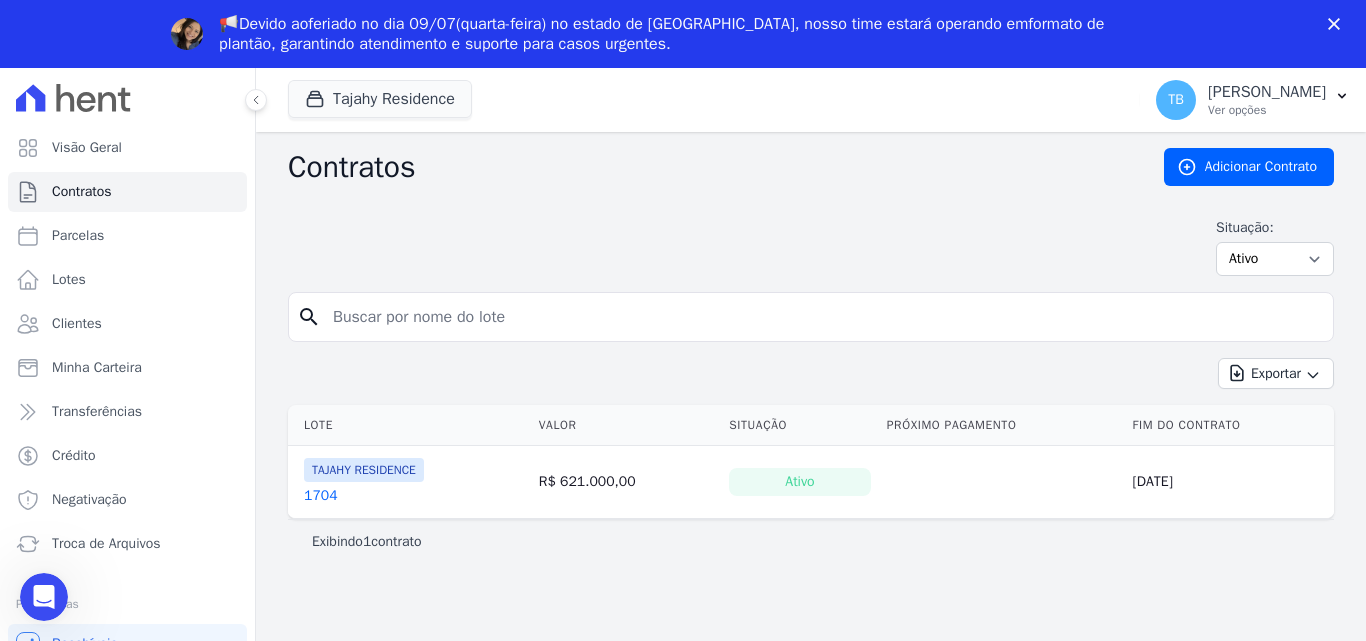 type 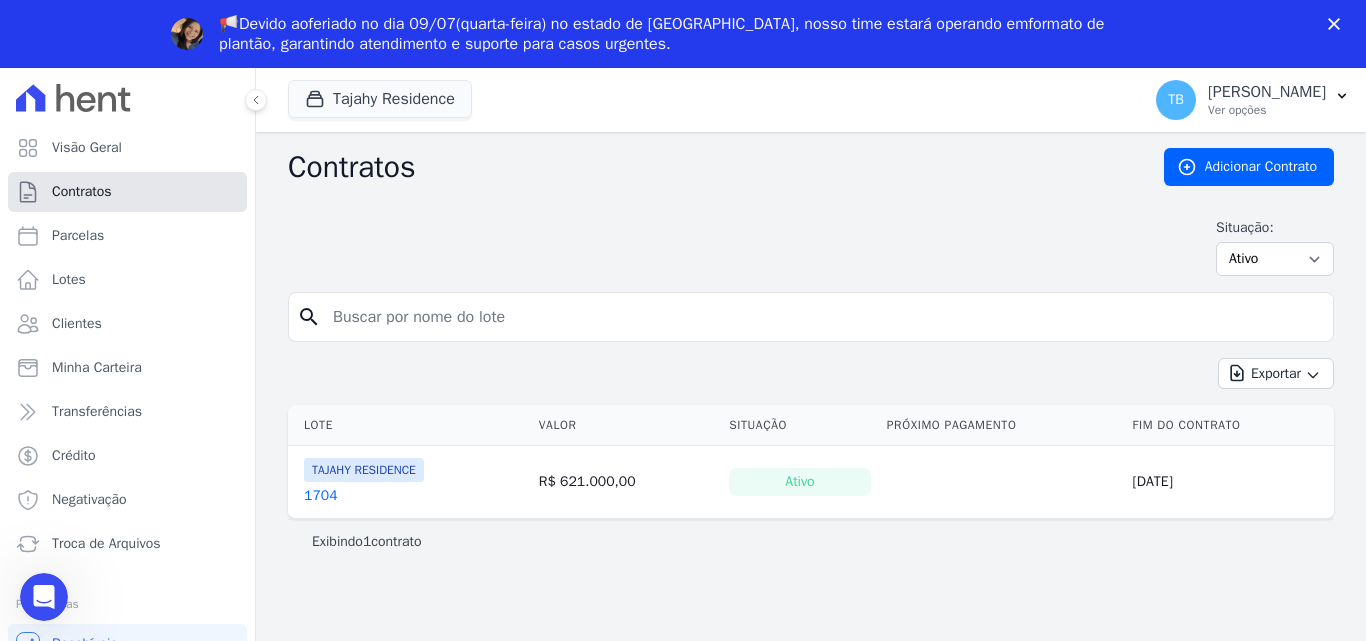 click on "Contratos" at bounding box center (82, 192) 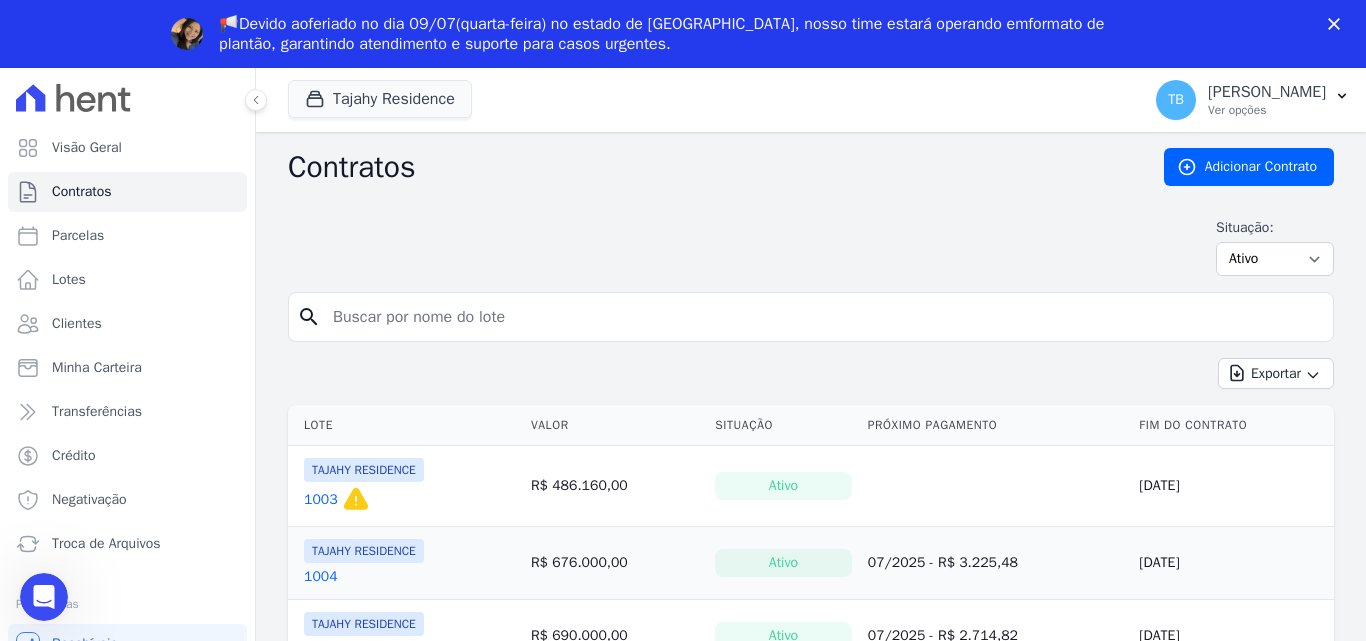 scroll, scrollTop: 0, scrollLeft: 0, axis: both 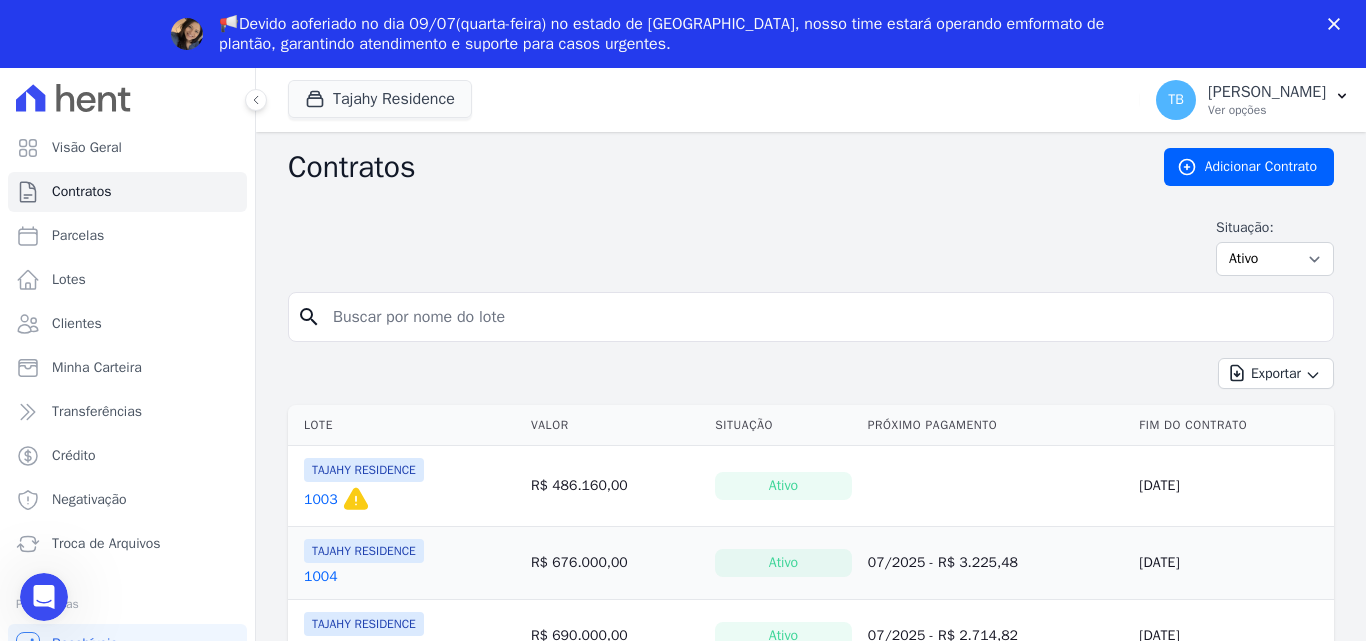 click at bounding box center (823, 317) 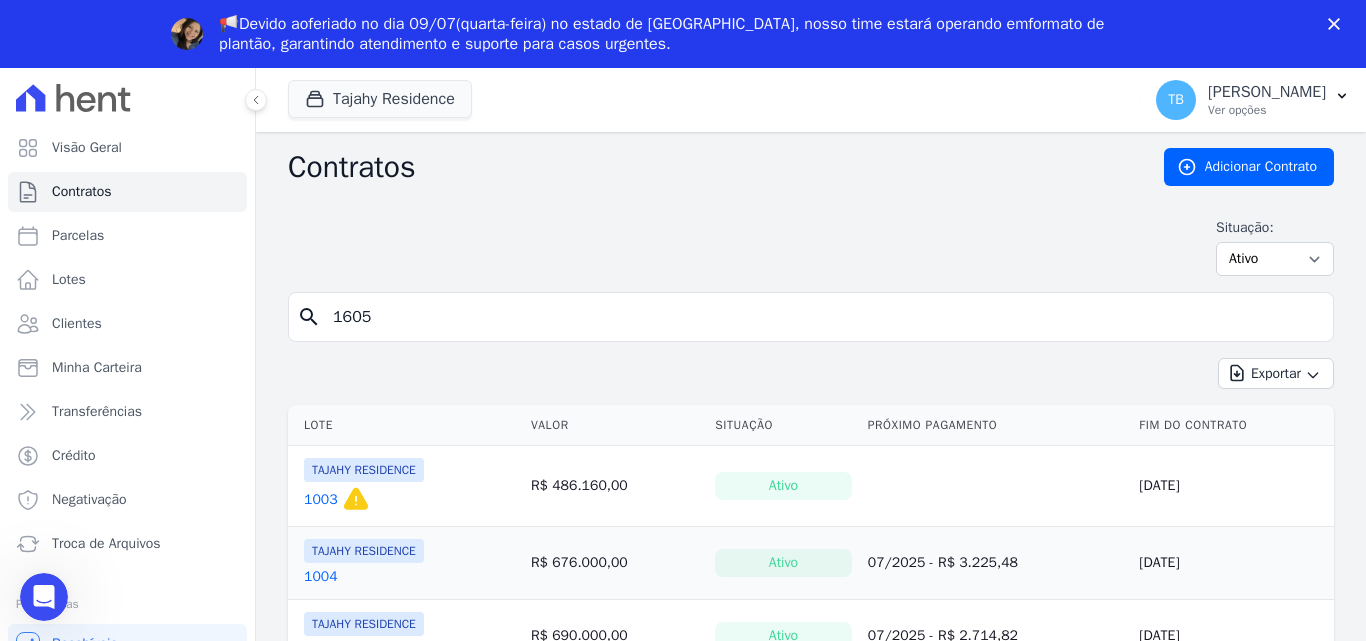 type on "1605" 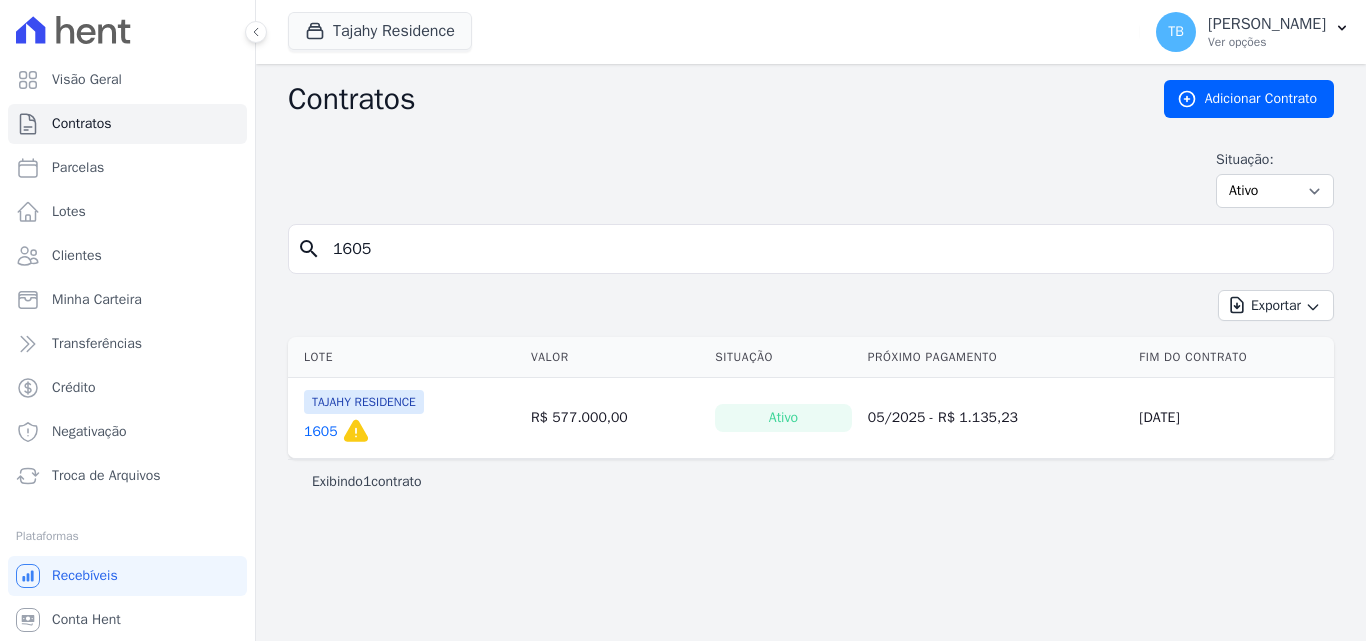 click on "TAJAHY RESIDENCE
1605
Esse contrato irá expirar em [DATE] e a partir dessa data não gerará novos pagamentos!" at bounding box center (405, 418) 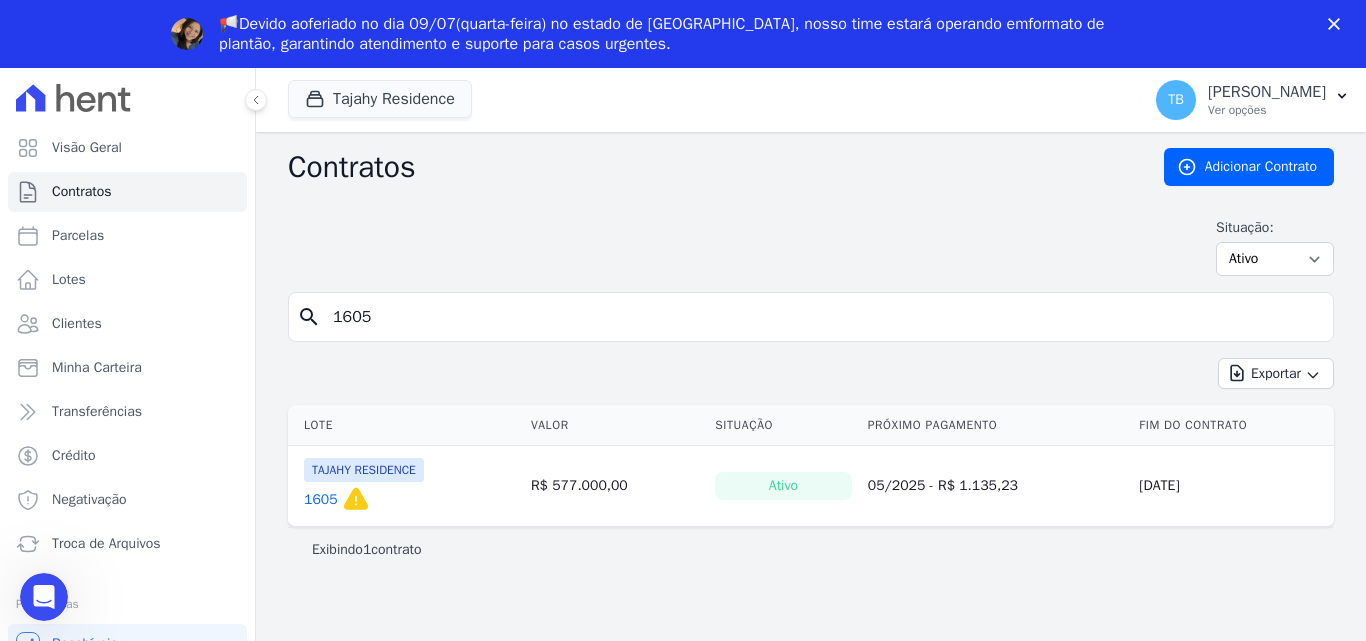 scroll, scrollTop: 0, scrollLeft: 0, axis: both 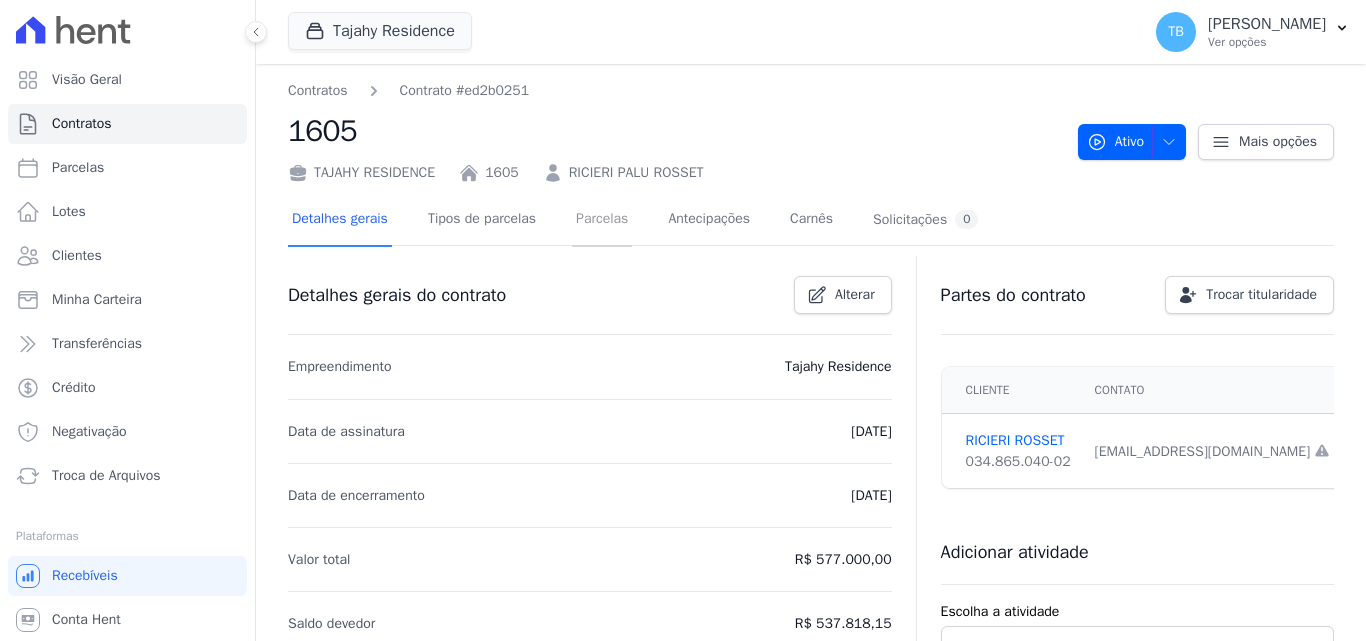click on "Detalhes gerais
Tipos de parcelas
[GEOGRAPHIC_DATA]
Antecipações
Carnês
Solicitações
0
Detalhes gerais do contrato
Alterar
Empreendimento
[GEOGRAPHIC_DATA]
Data de assinatura
[DATE]
Data de encerramento
[DATE]
Valor total
R$ 577.000,00" at bounding box center [811, 780] 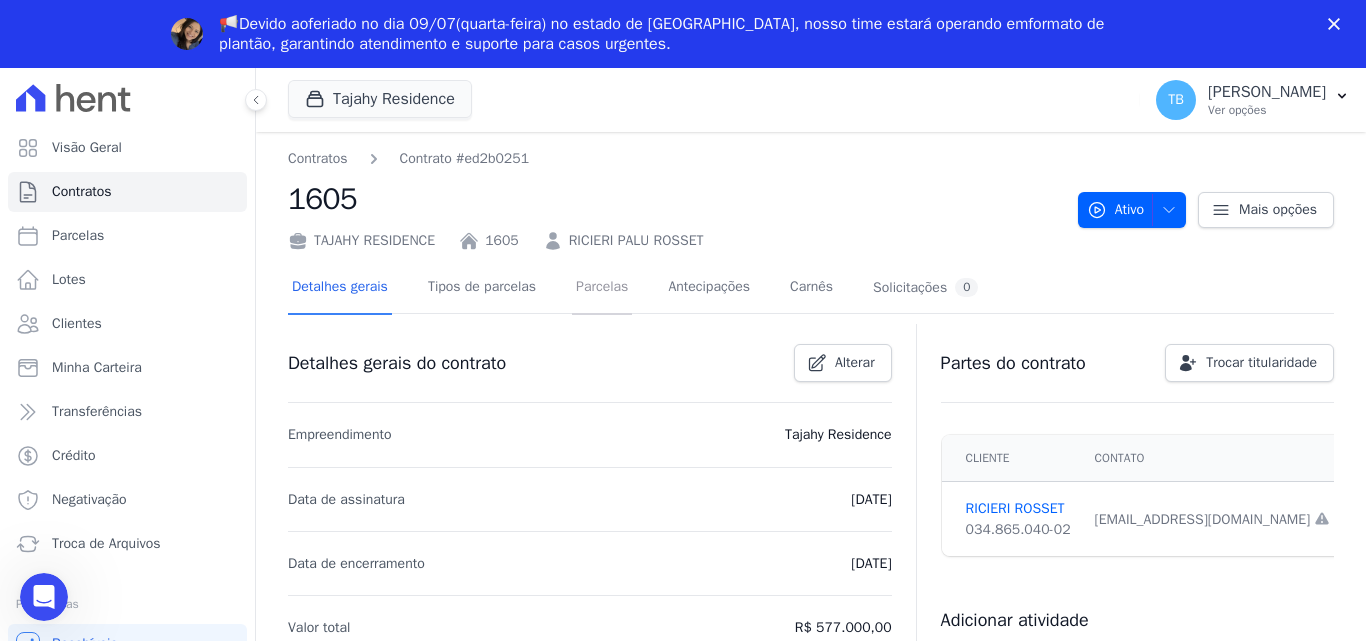 scroll, scrollTop: 0, scrollLeft: 0, axis: both 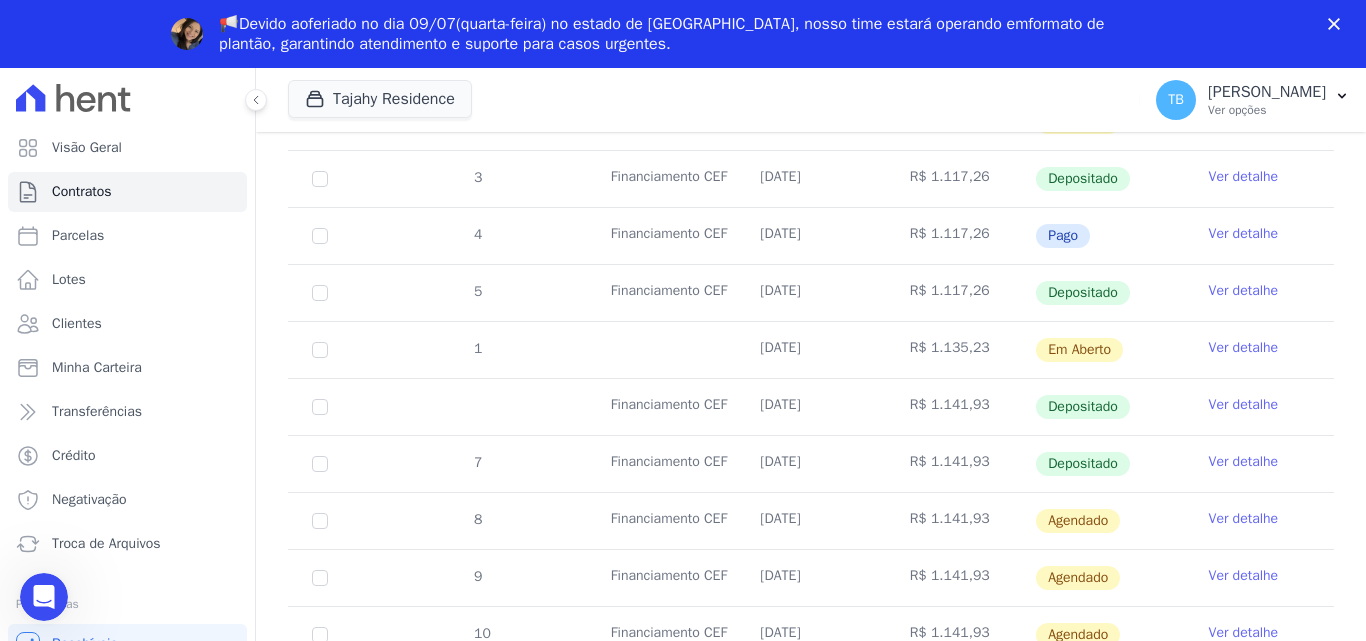 click on "Ver detalhe" at bounding box center [1244, 462] 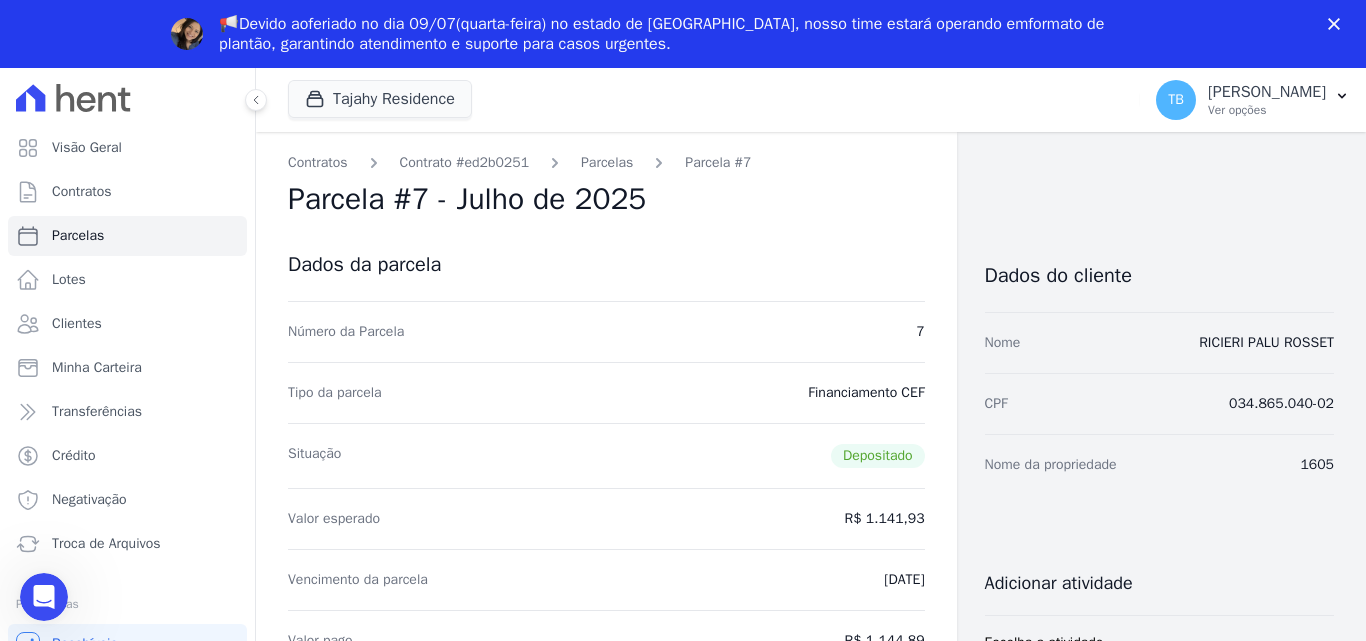 scroll, scrollTop: 0, scrollLeft: 0, axis: both 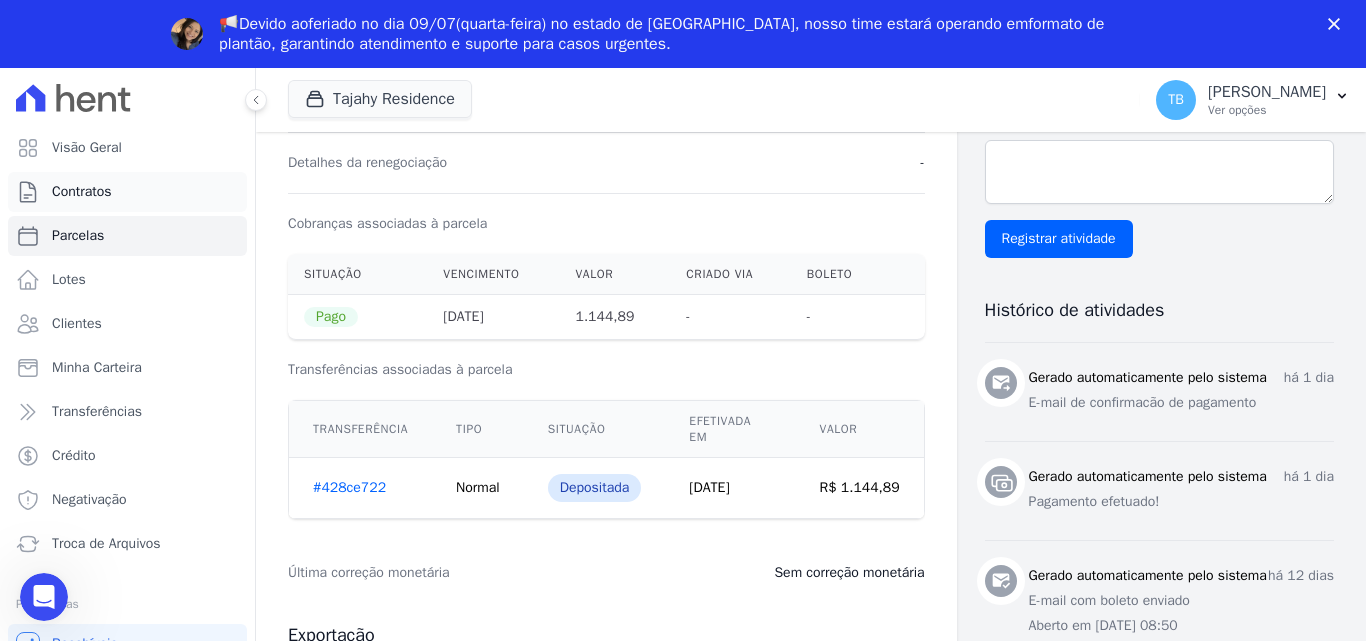 click on "Contratos" at bounding box center (127, 192) 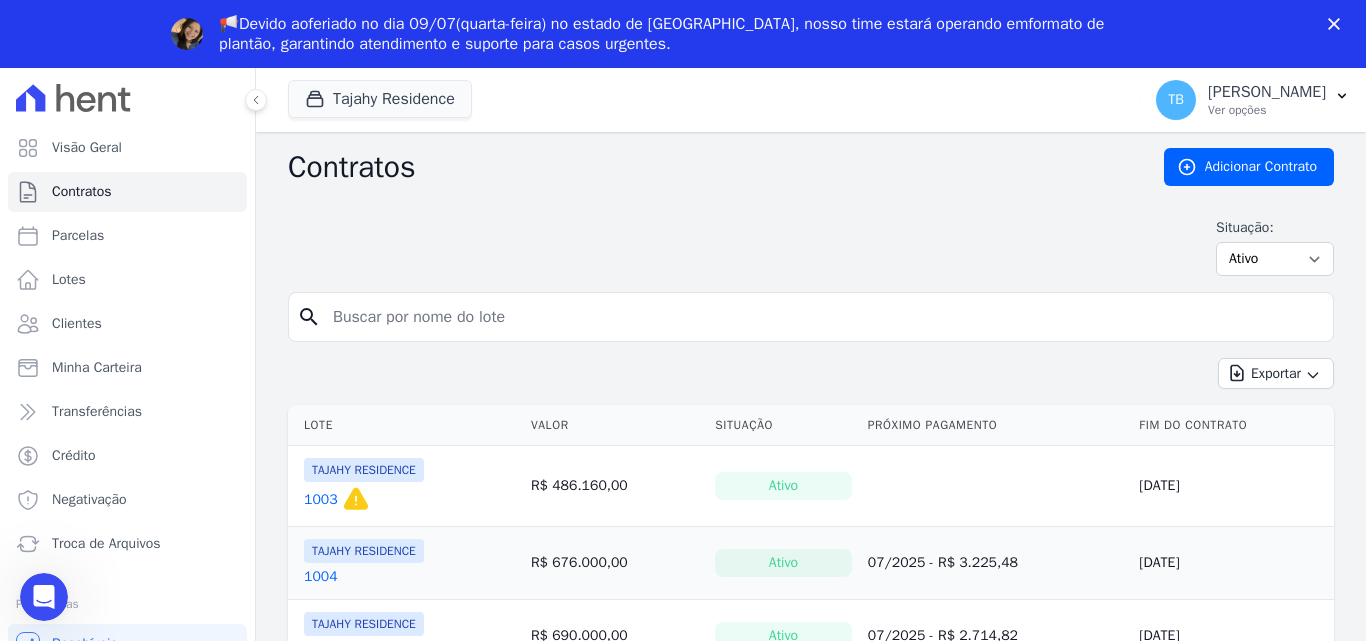 scroll, scrollTop: 0, scrollLeft: 0, axis: both 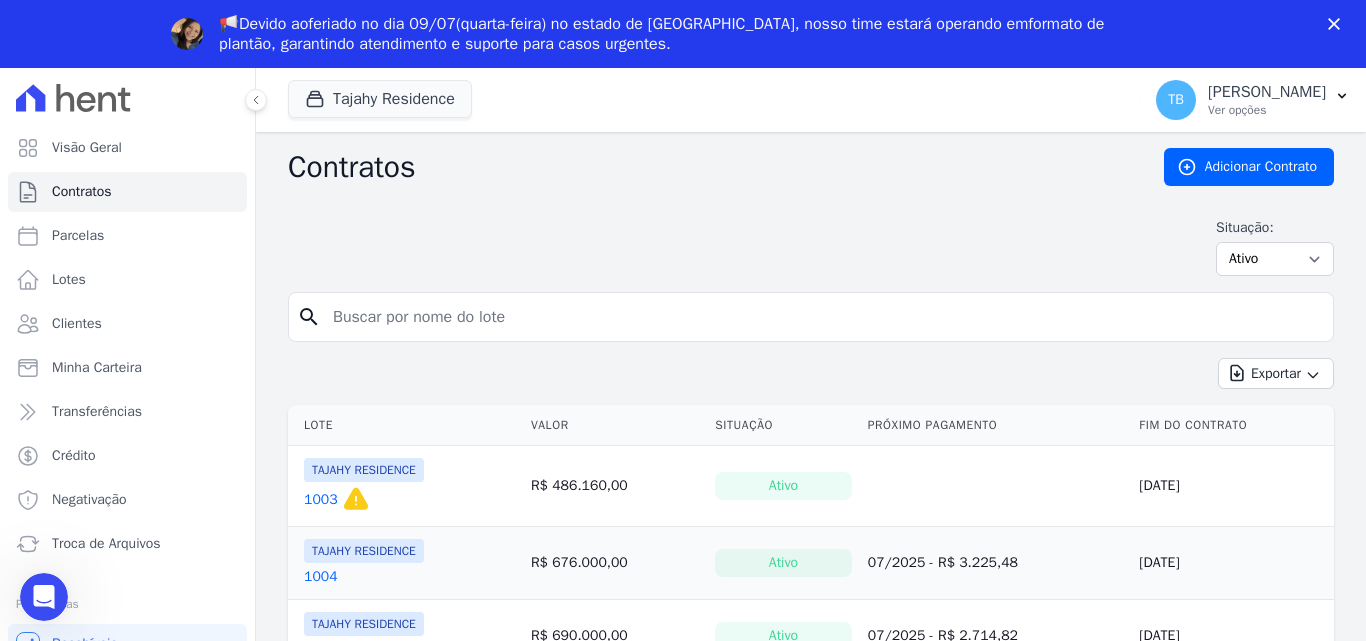 click at bounding box center [823, 317] 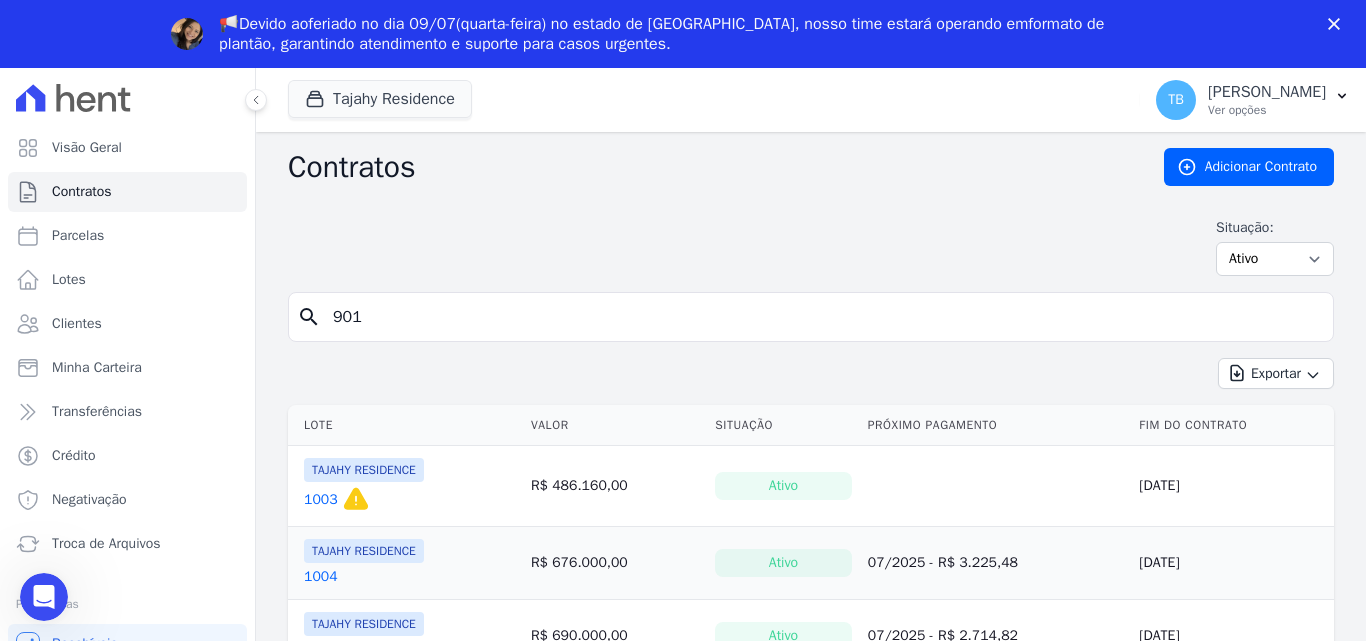 type on "901" 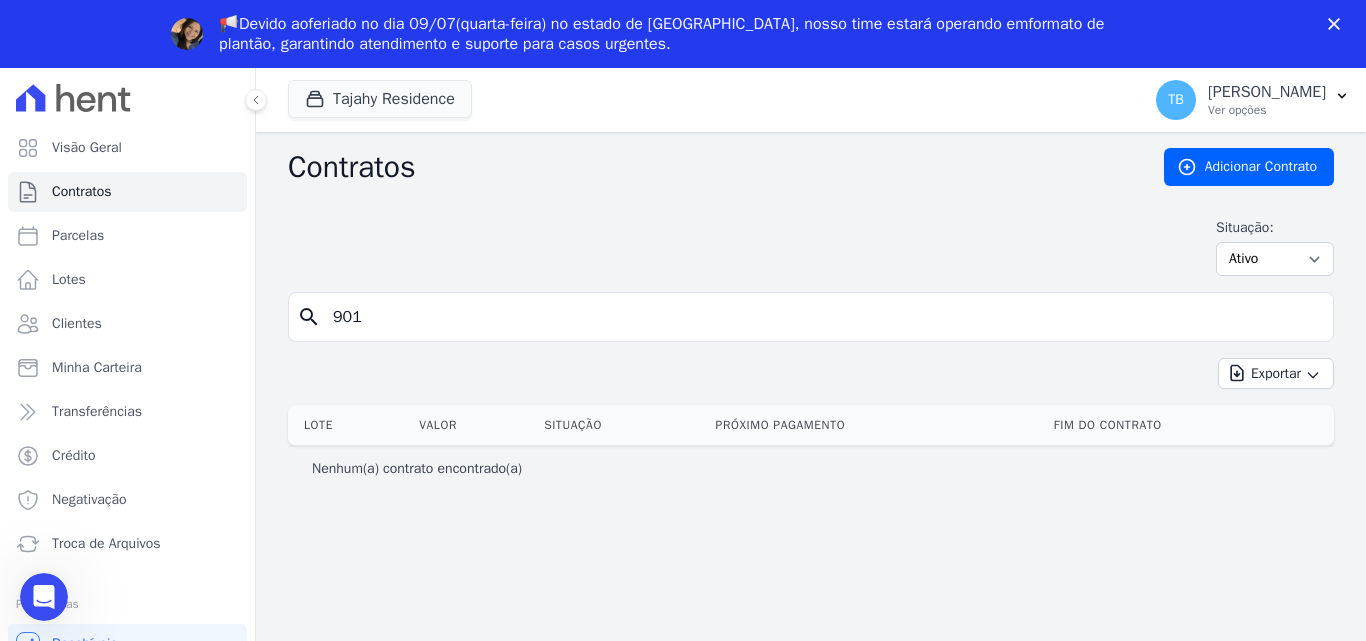 drag, startPoint x: 391, startPoint y: 243, endPoint x: 290, endPoint y: 257, distance: 101.96568 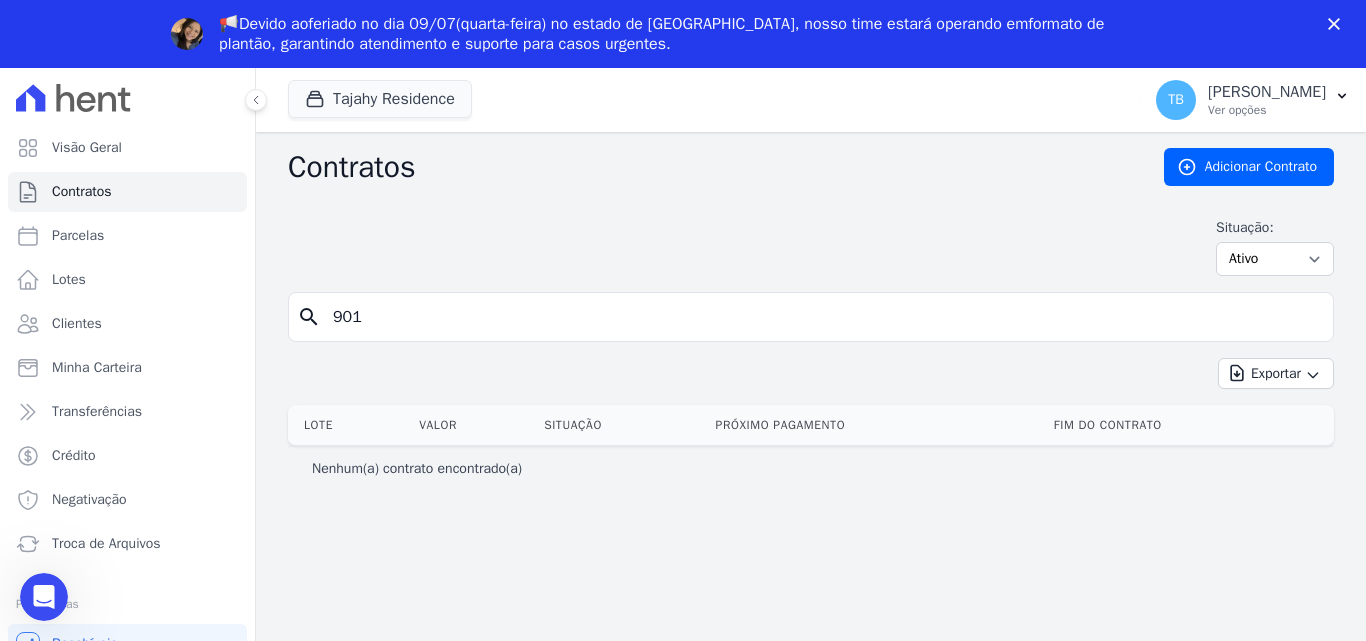 click on "Contratos
Adicionar Contrato
Situação:
Ativo
Todos
Pausado
Distratado
Rascunho
Expirado
Encerrado
search
901
Exportar
Exportar PDF
Exportar CSV
Exportar Fichas
Lote
[GEOGRAPHIC_DATA]
Situação
Próximo Pagamento" at bounding box center [811, 420] 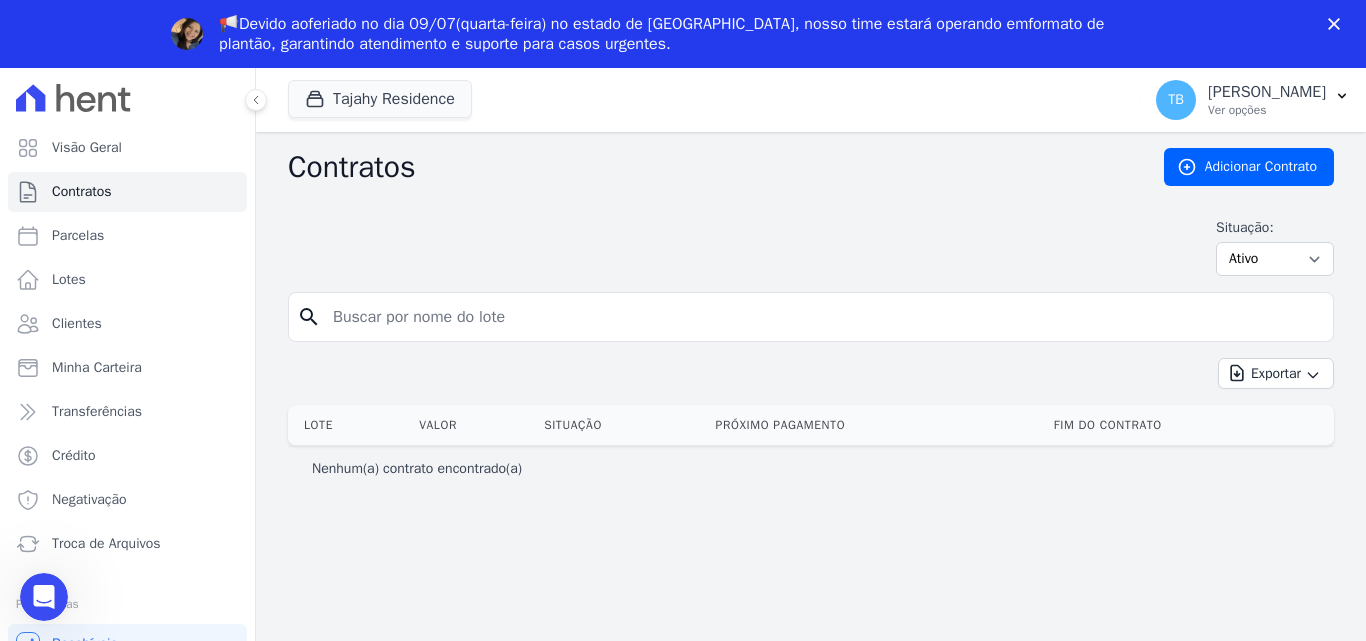 type 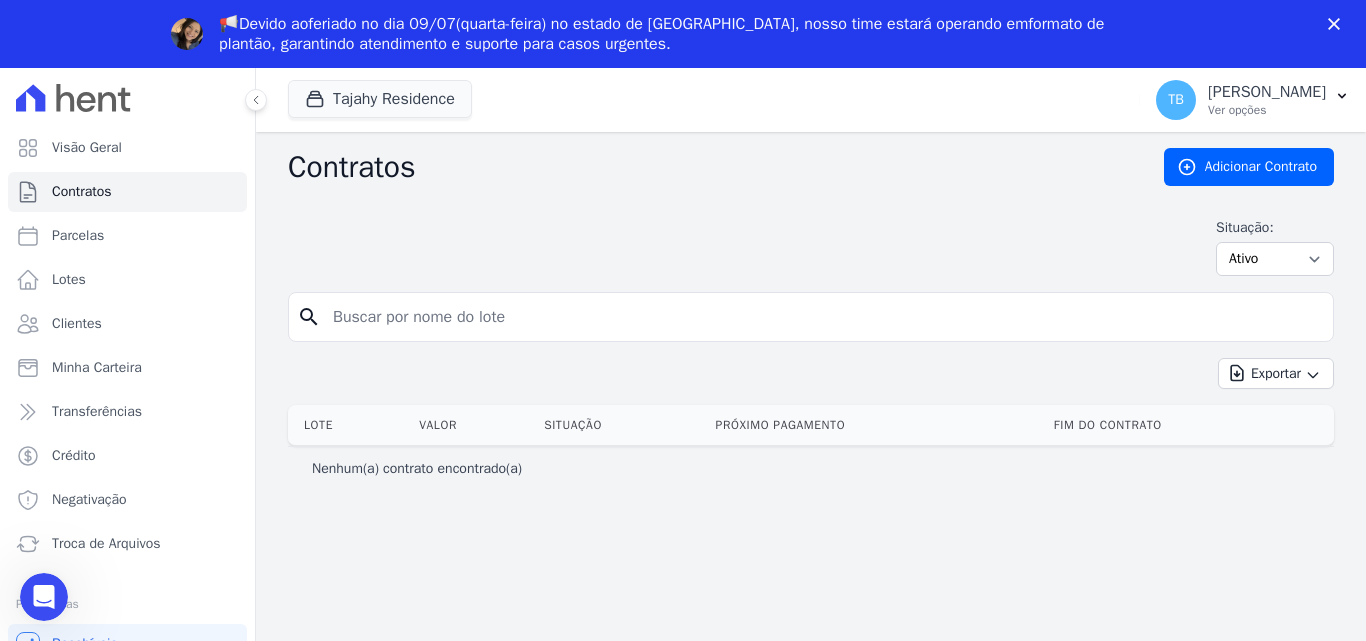 click at bounding box center (823, 317) 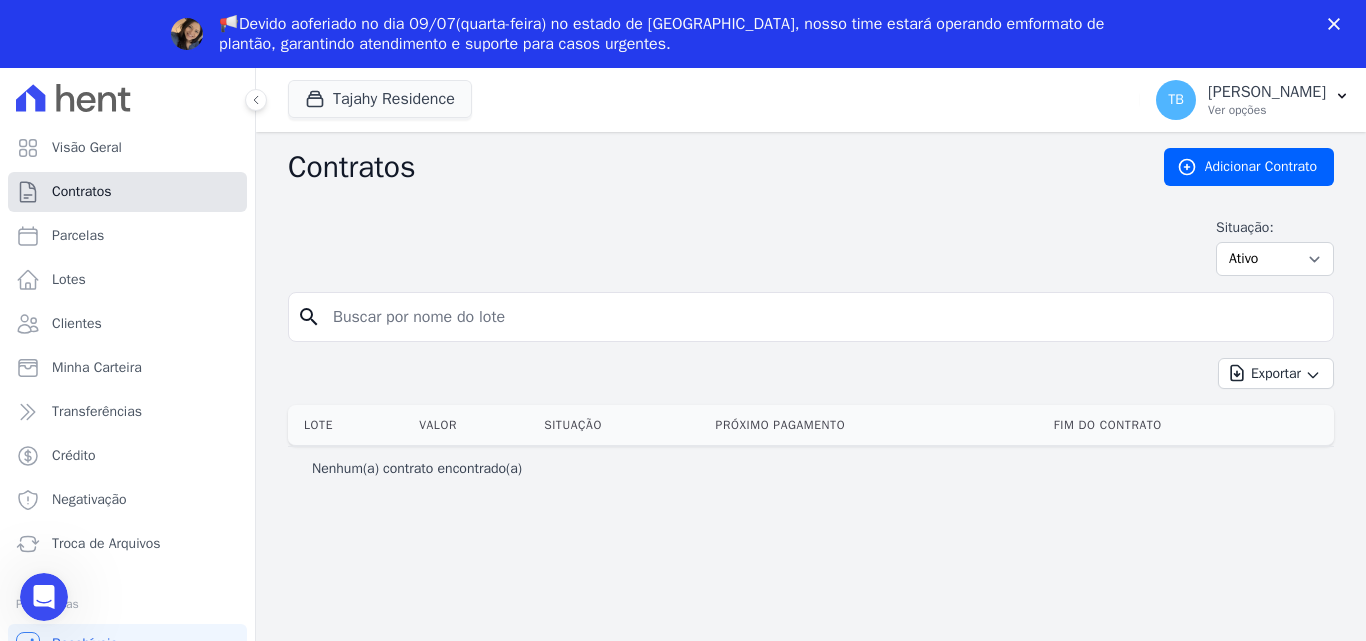 click on "Contratos" at bounding box center (127, 192) 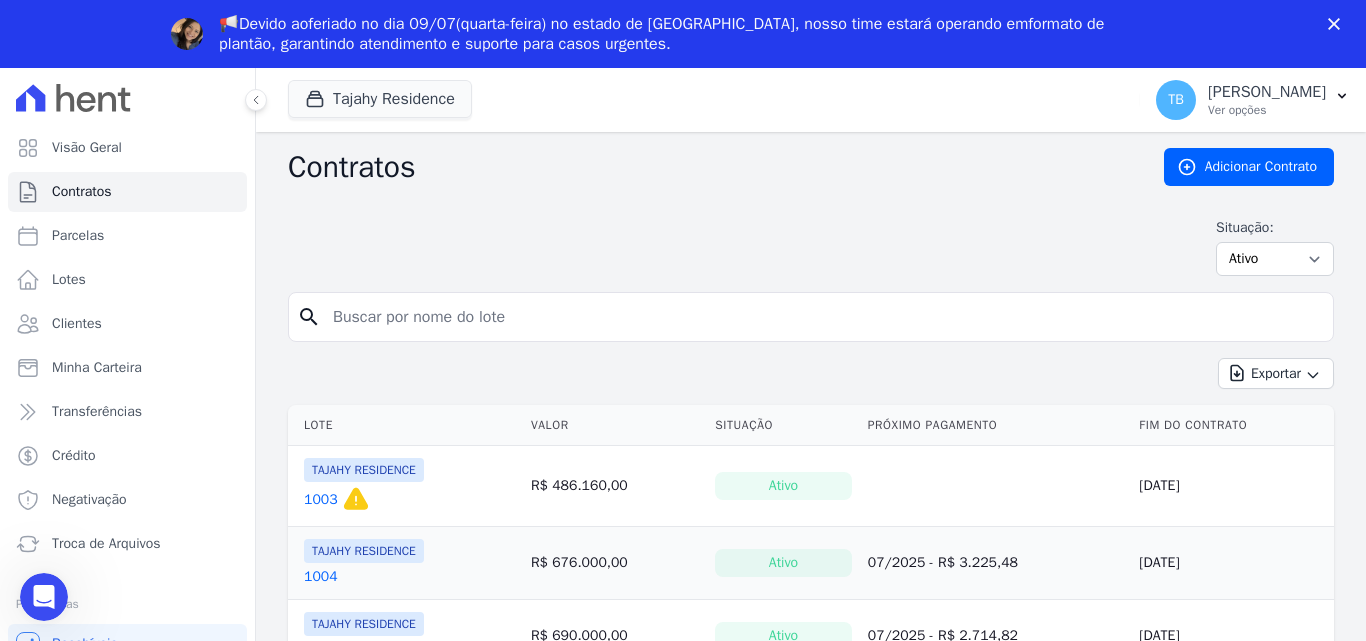 scroll, scrollTop: 0, scrollLeft: 0, axis: both 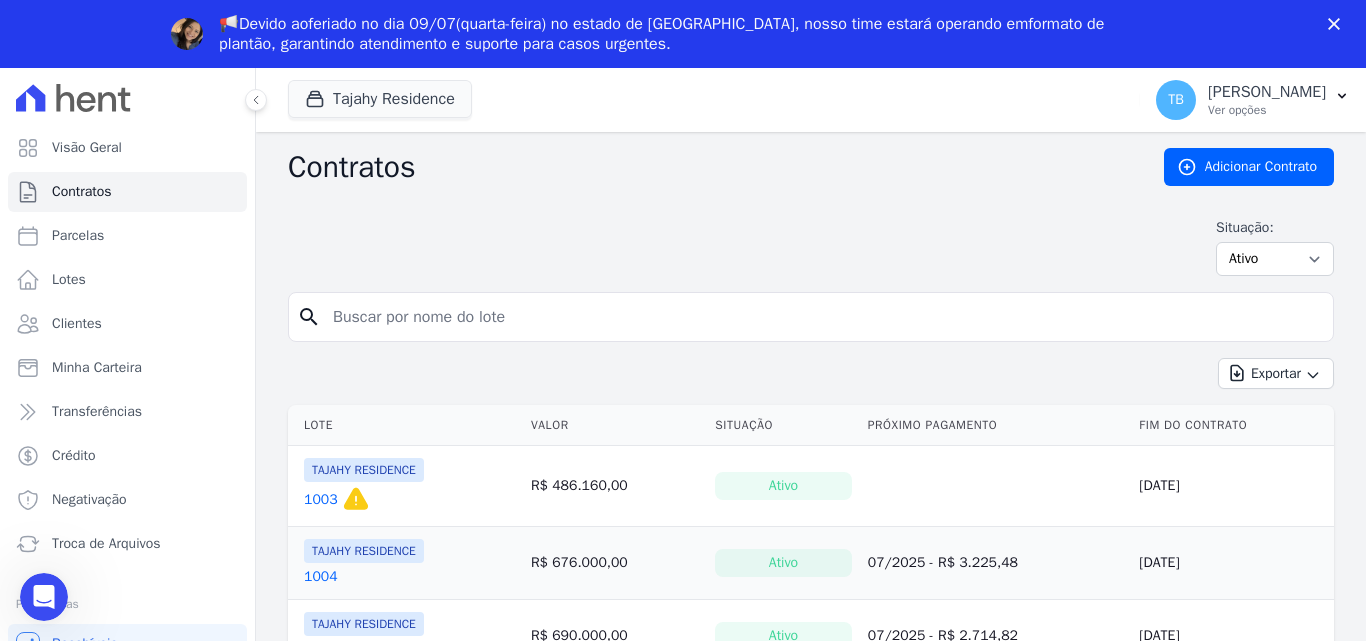 click at bounding box center [823, 317] 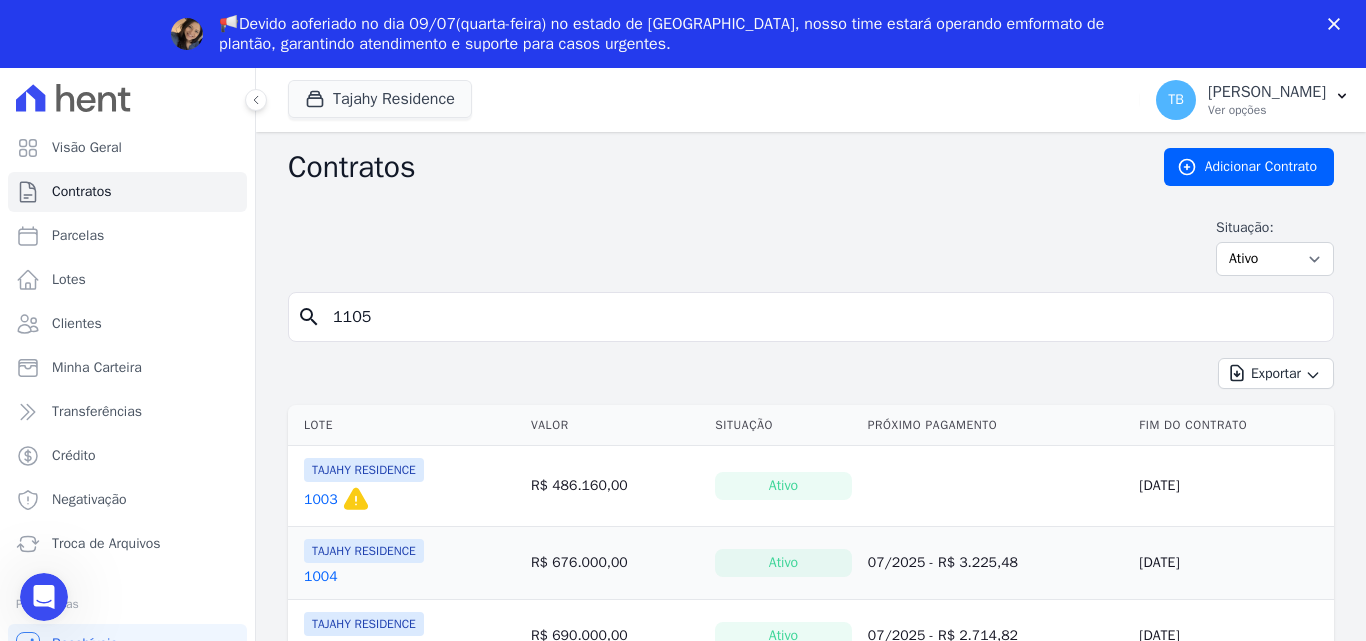 type on "1105" 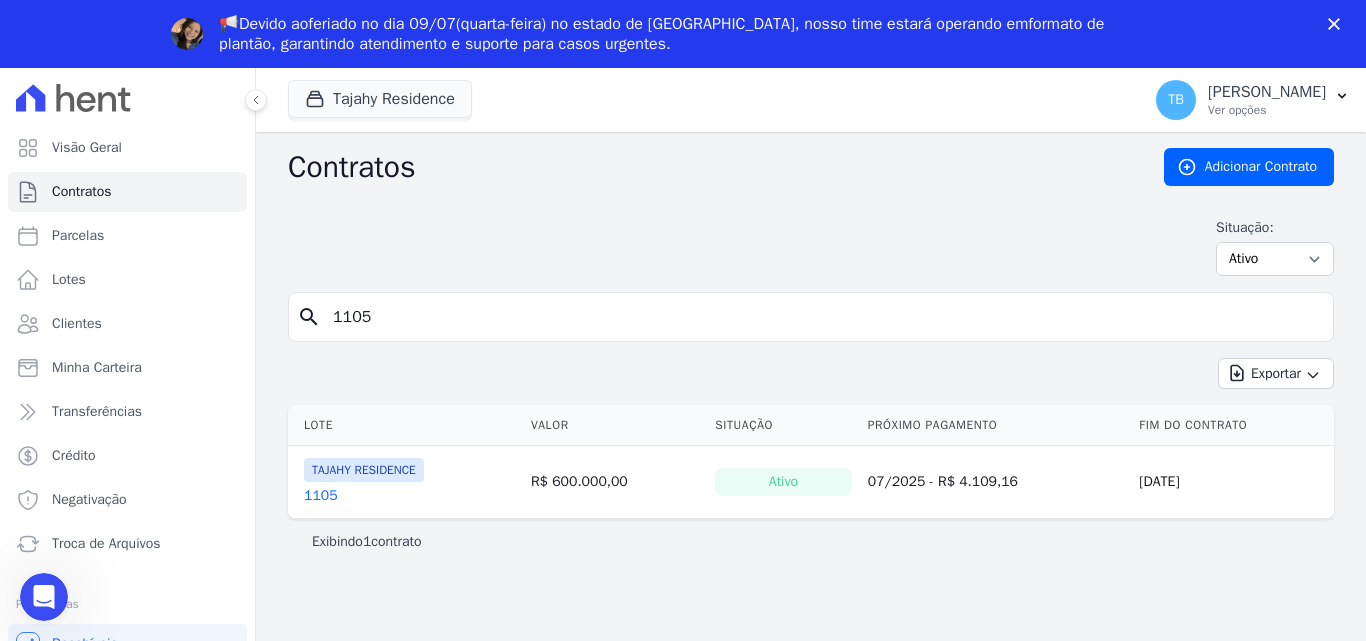 scroll, scrollTop: 0, scrollLeft: 0, axis: both 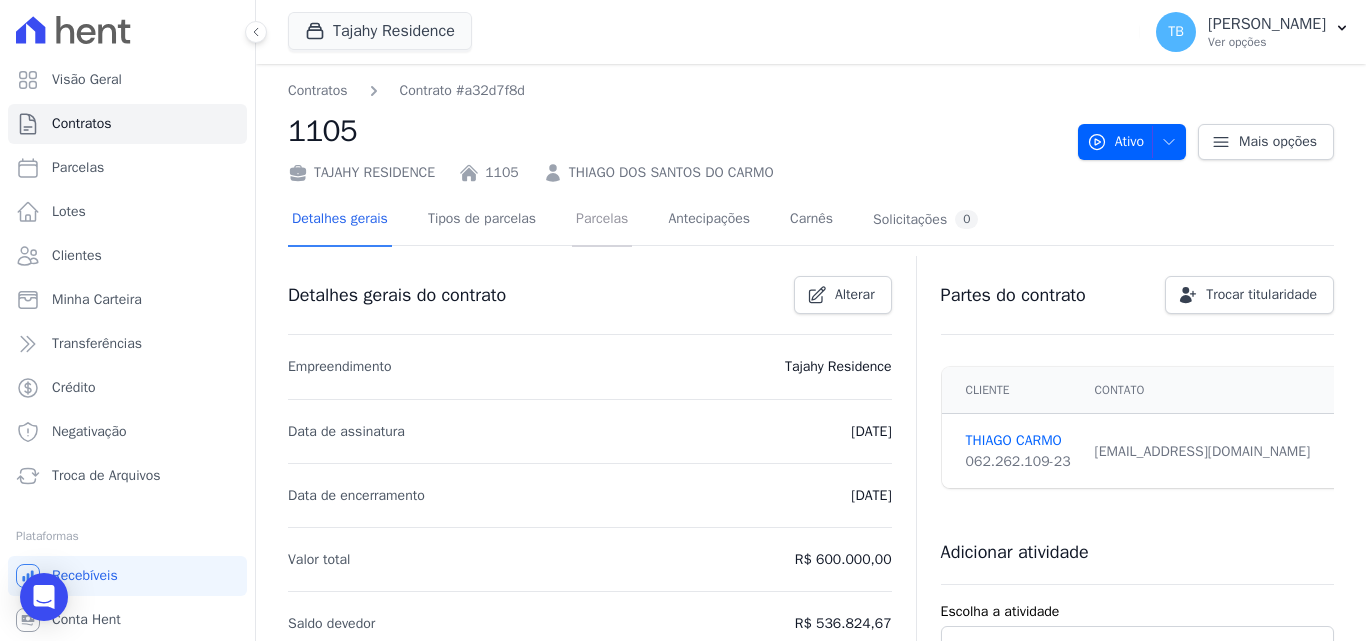 click on "Parcelas" at bounding box center [602, 220] 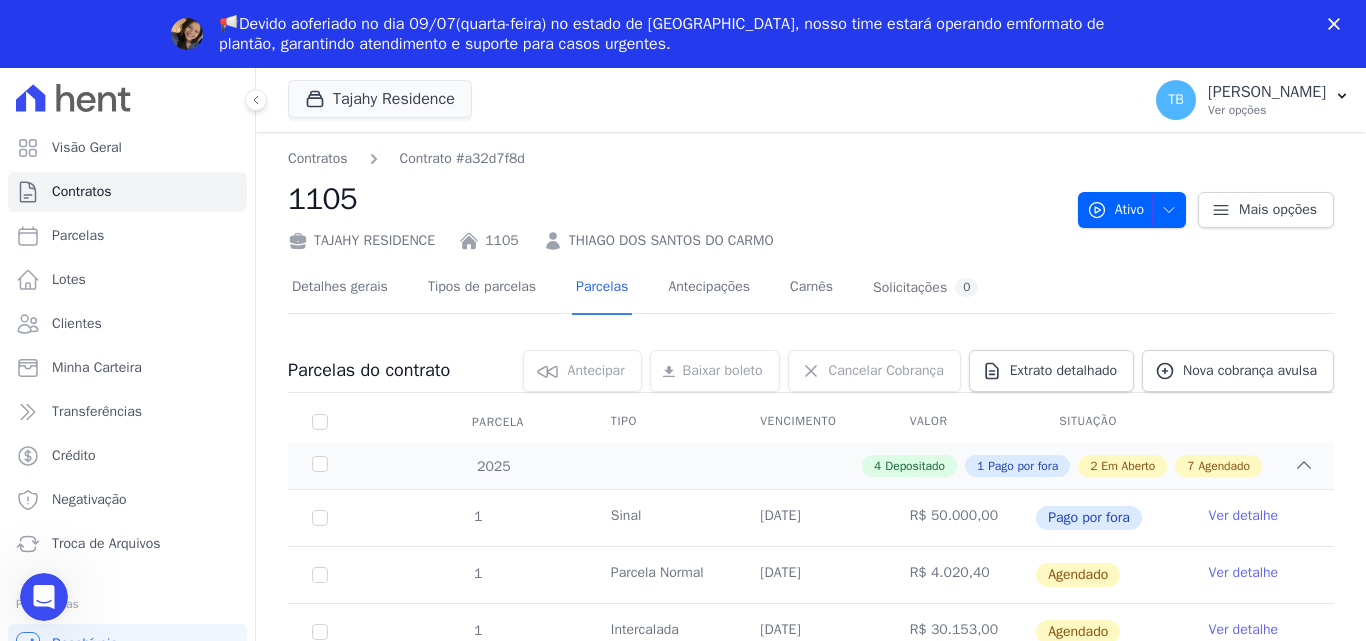 scroll, scrollTop: 0, scrollLeft: 0, axis: both 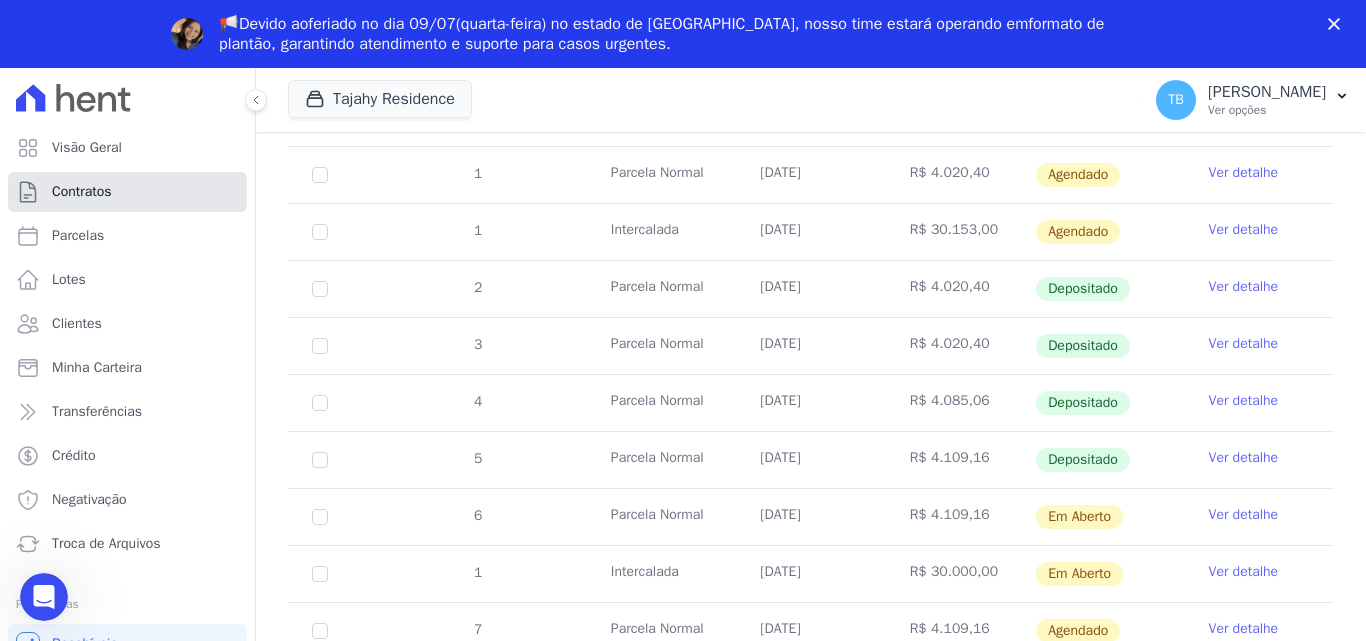 click on "Contratos" at bounding box center (82, 192) 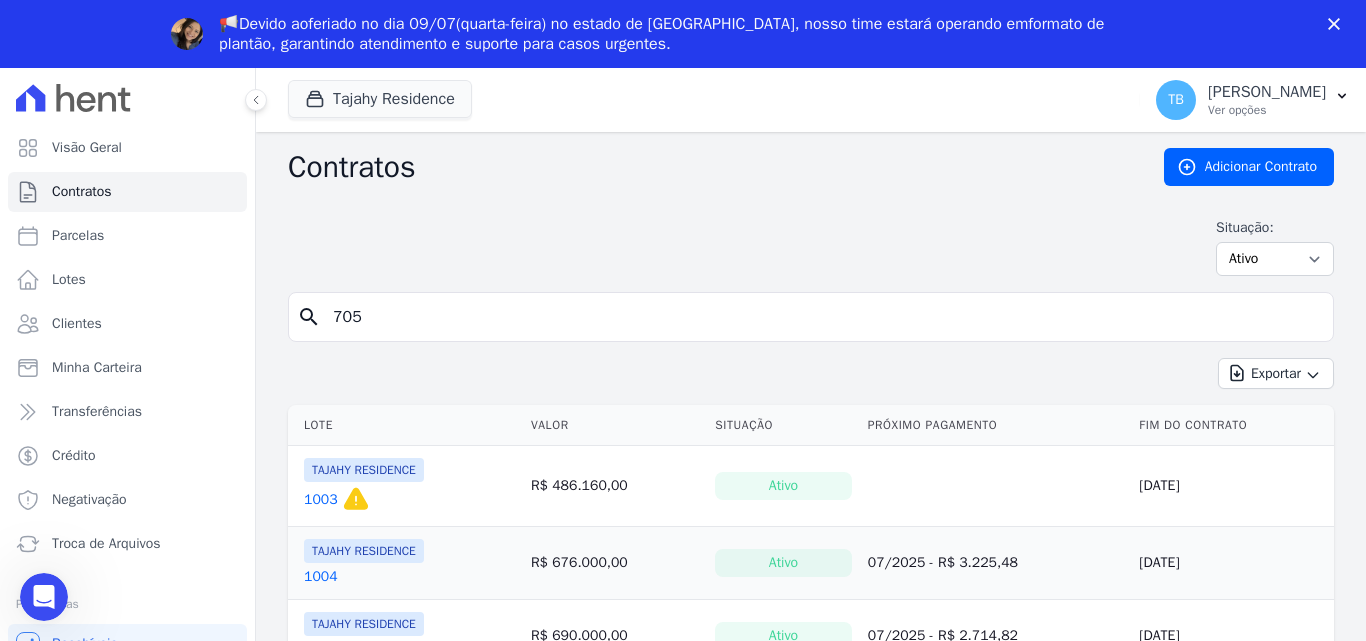 scroll, scrollTop: 0, scrollLeft: 0, axis: both 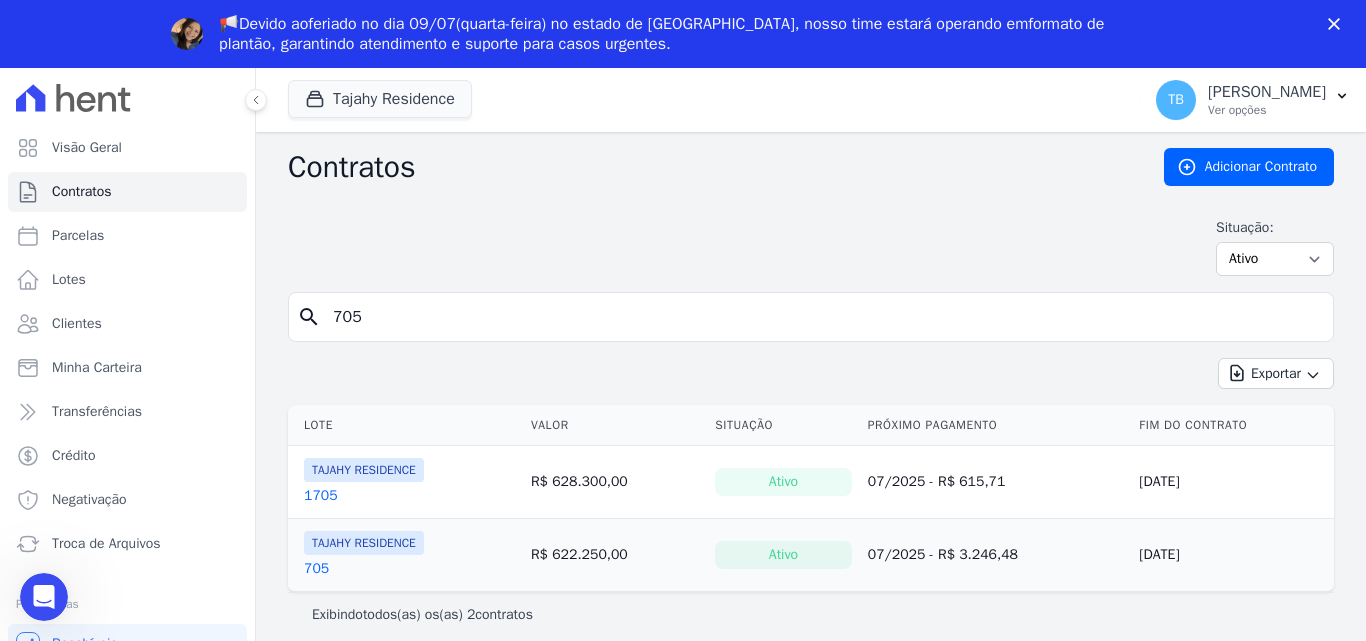 click on "705" at bounding box center [316, 569] 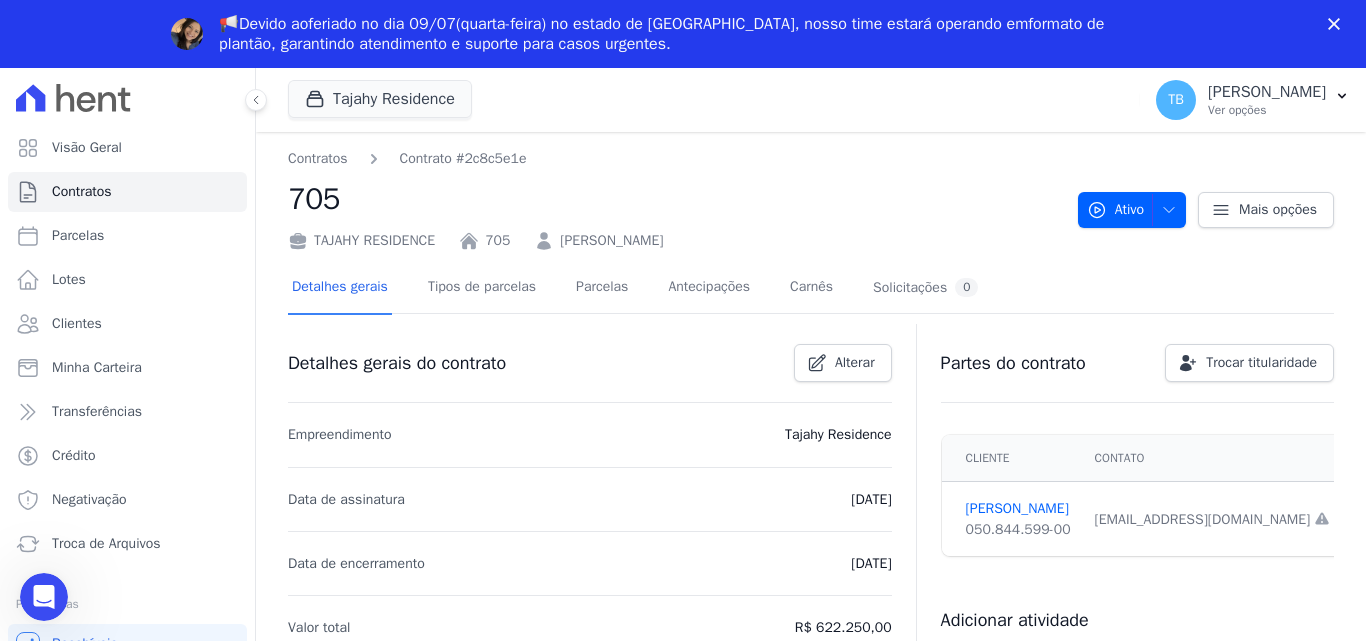 click on "TAJAHY RESIDENCE
705
[PERSON_NAME]" at bounding box center [675, 236] 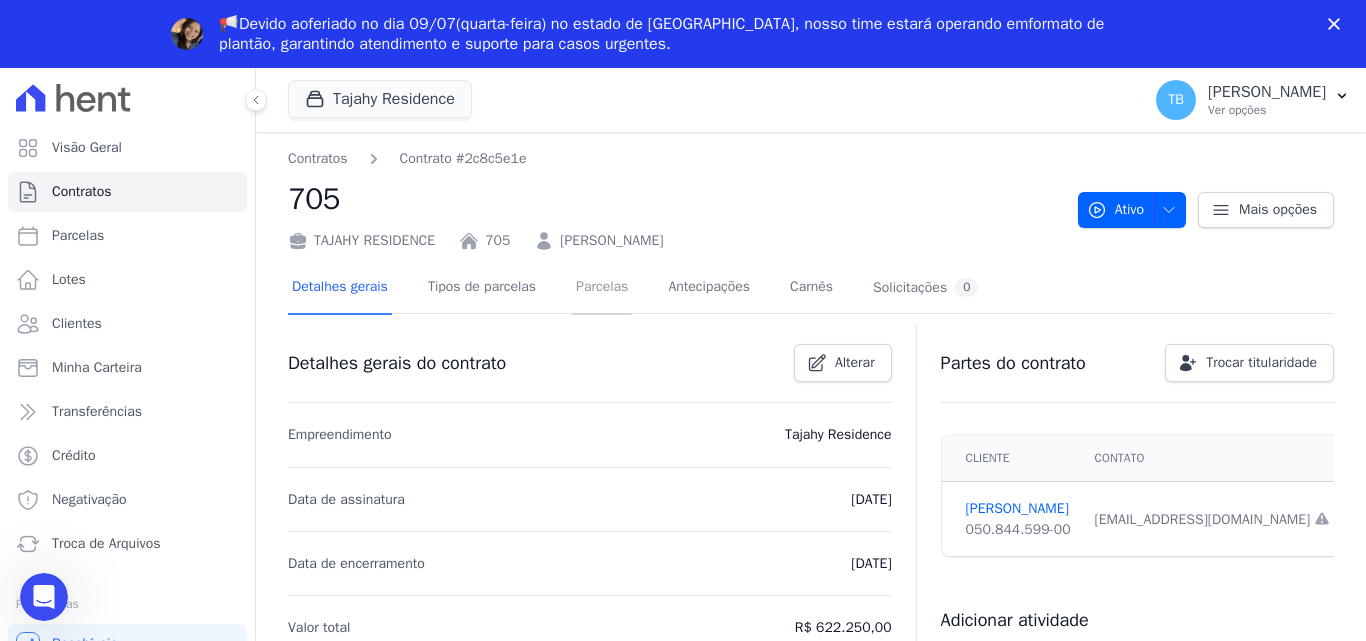 click on "Parcelas" at bounding box center (602, 288) 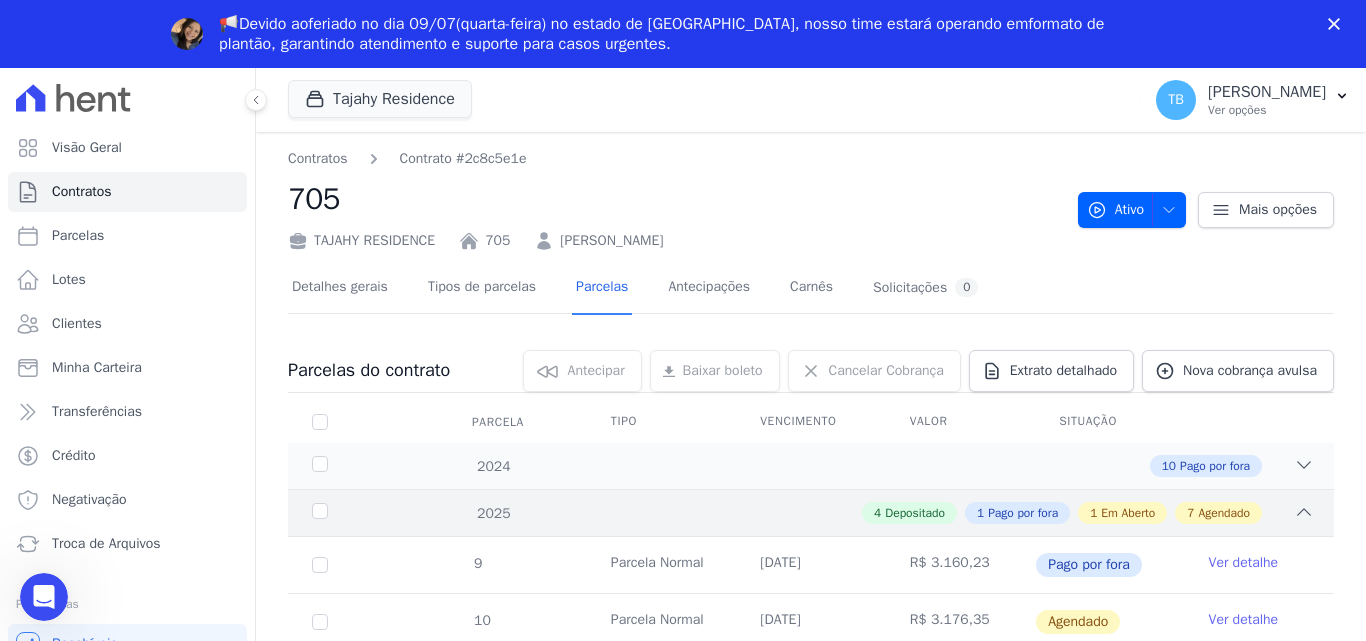 scroll, scrollTop: 0, scrollLeft: 0, axis: both 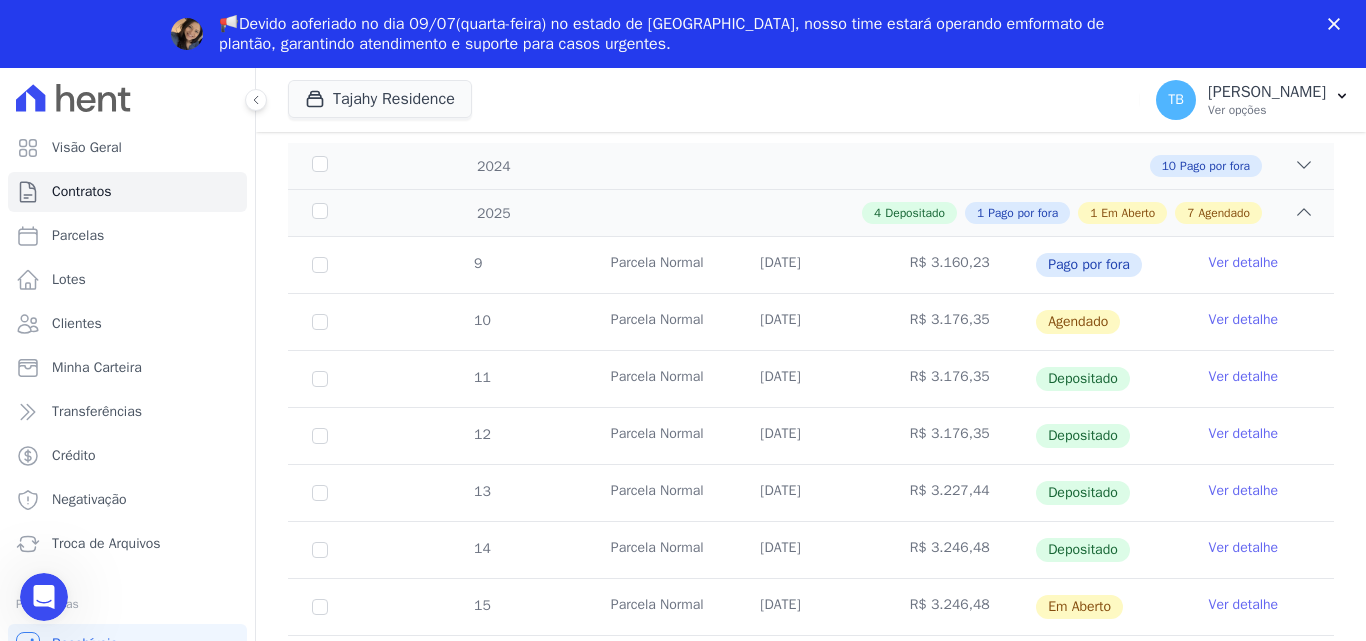 click on "Ver detalhe" at bounding box center [1244, 548] 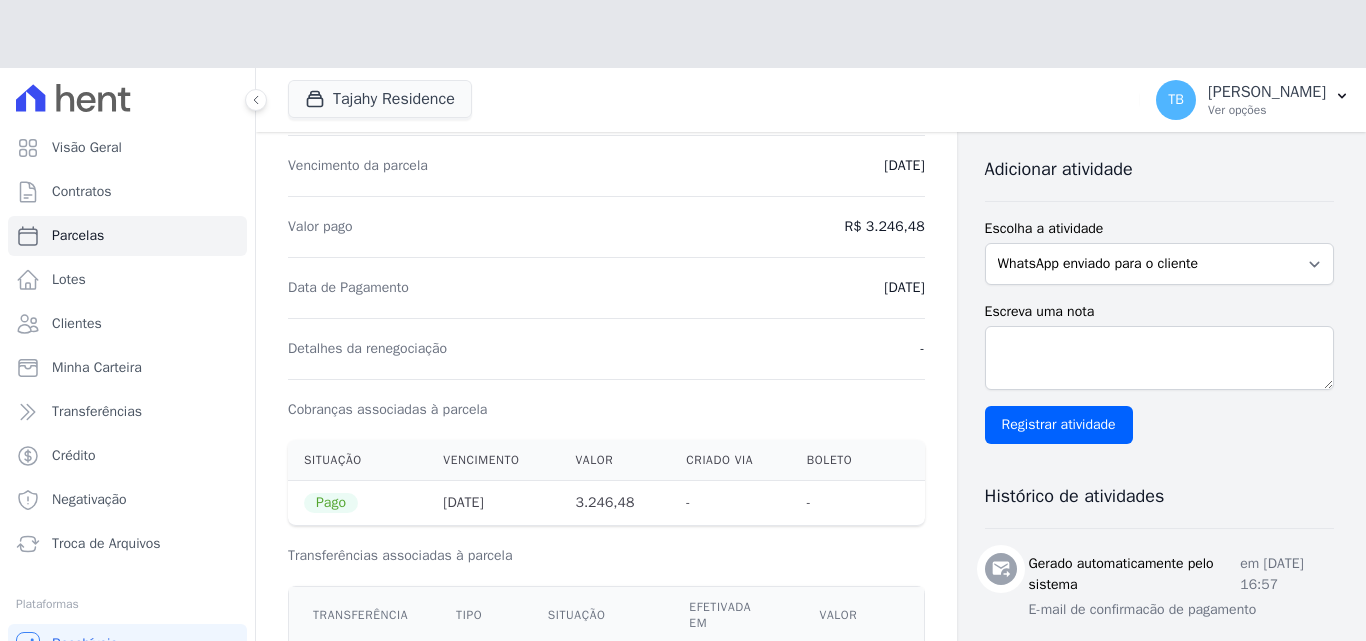 scroll, scrollTop: 700, scrollLeft: 0, axis: vertical 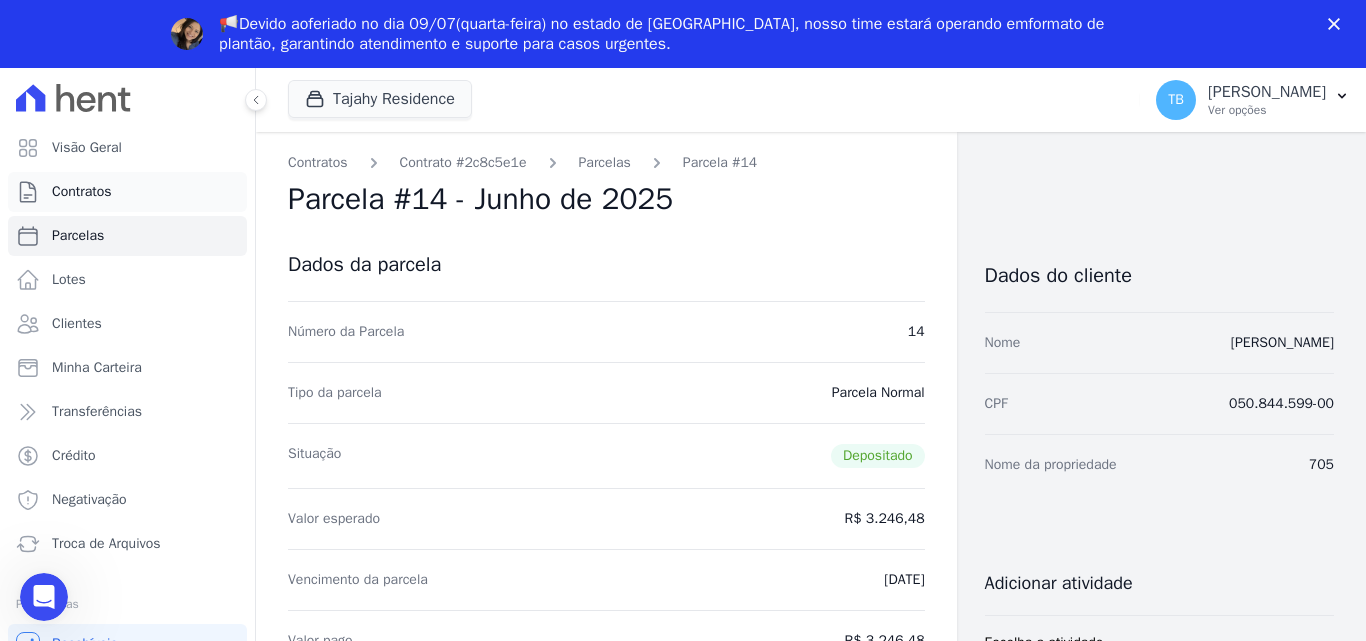 click on "Contratos" at bounding box center [127, 192] 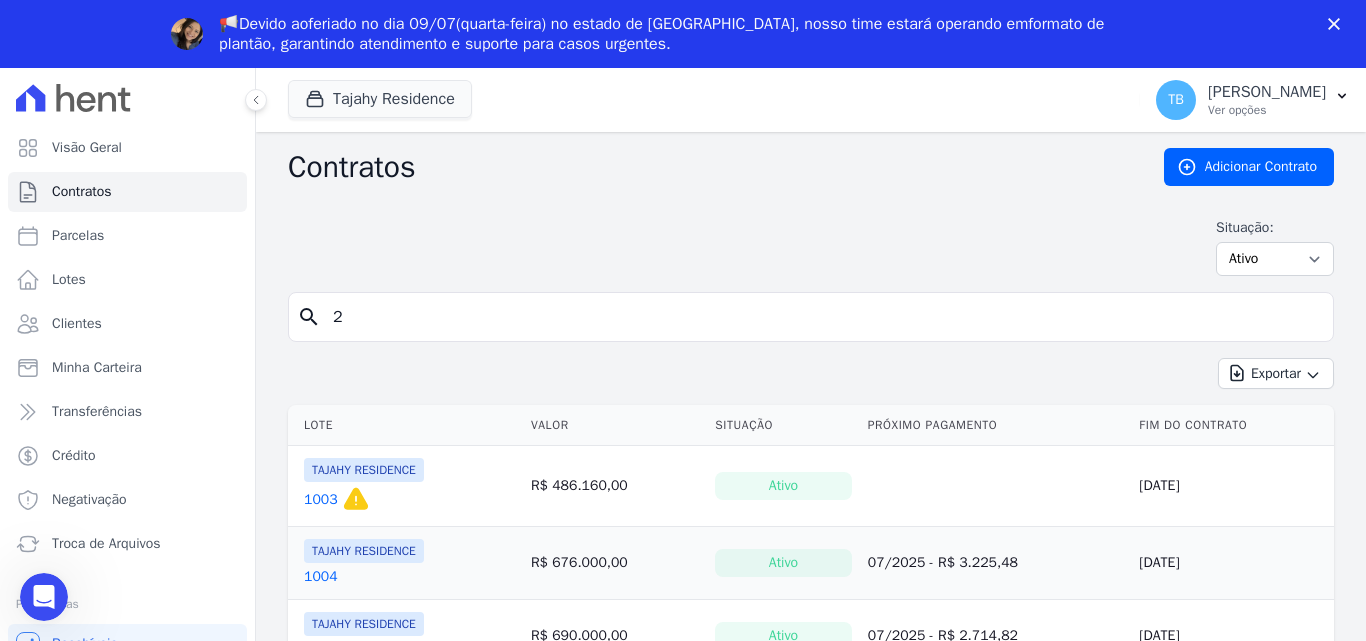 scroll, scrollTop: 0, scrollLeft: 0, axis: both 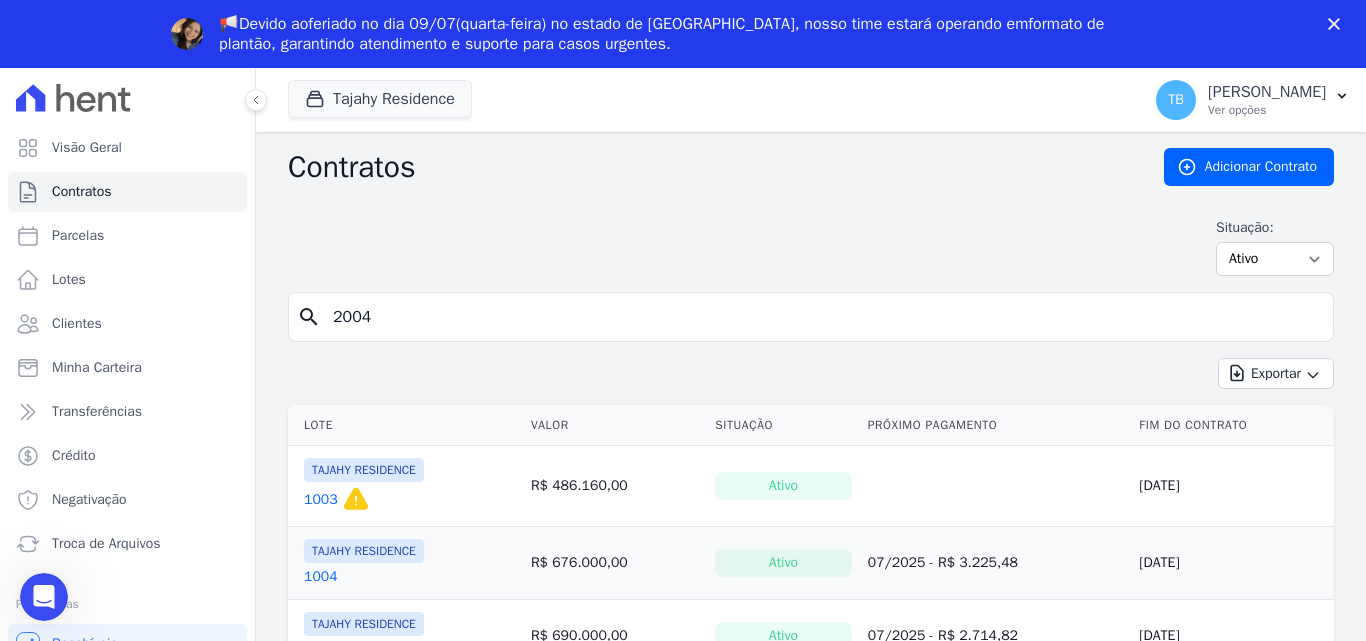type on "2004" 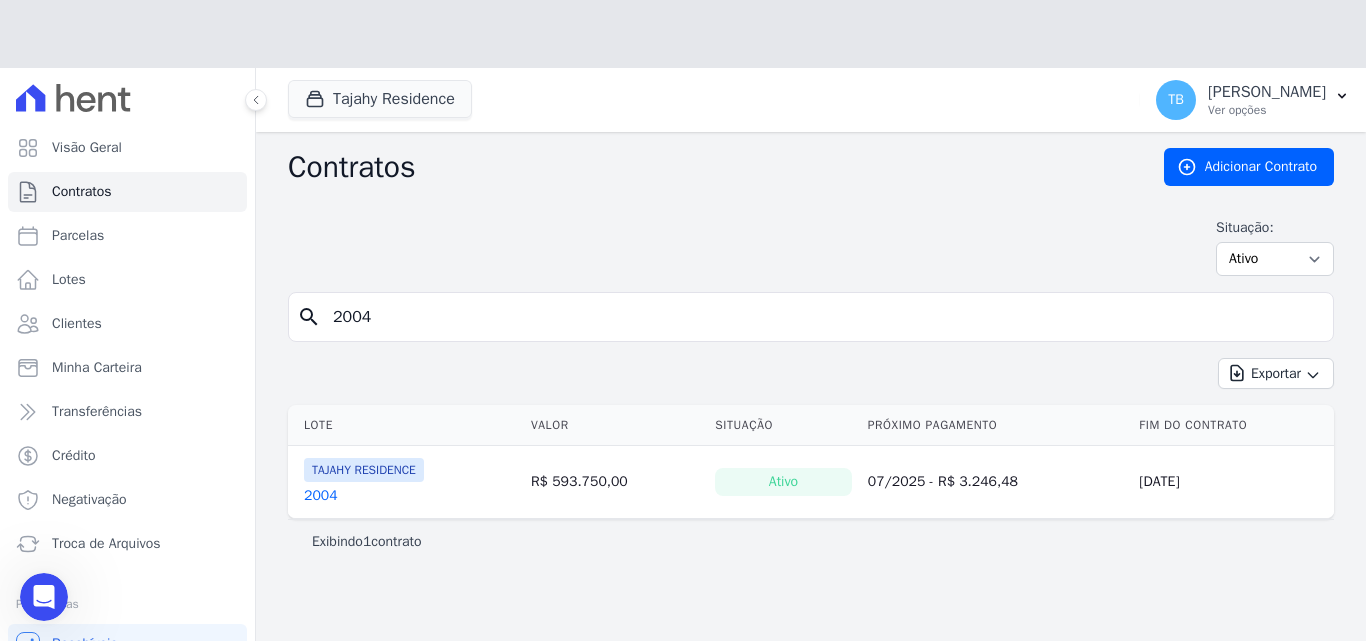 scroll, scrollTop: 0, scrollLeft: 0, axis: both 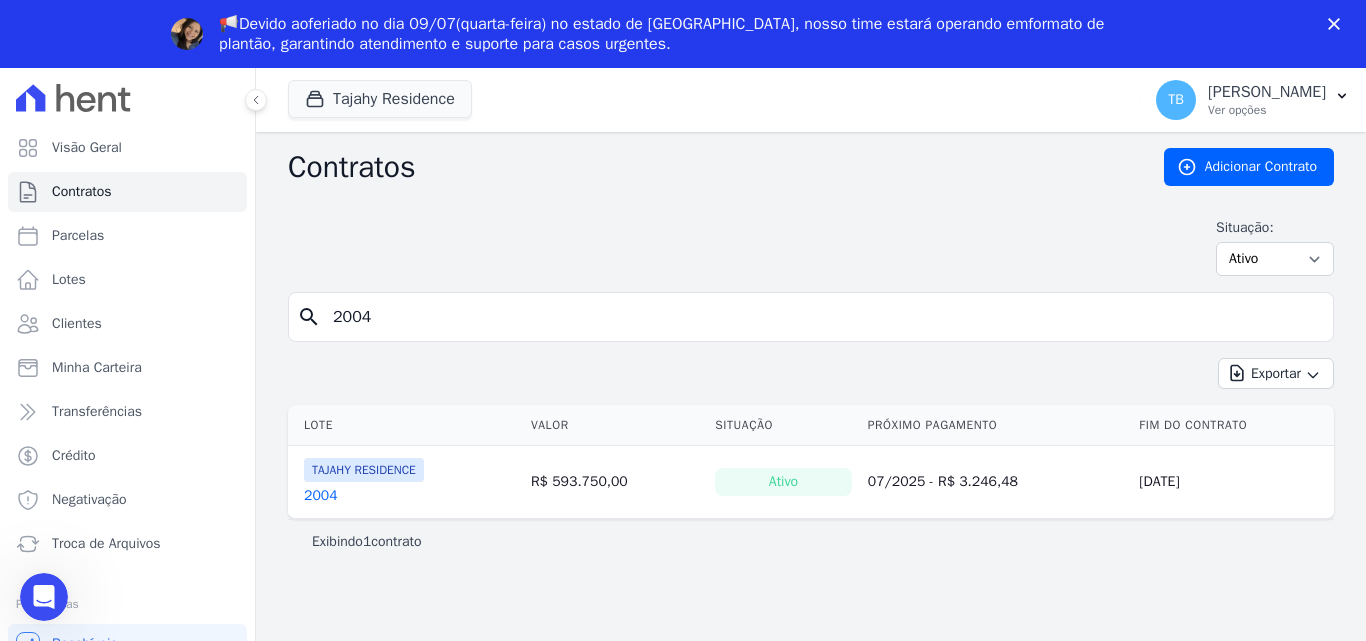 click on "Lote" at bounding box center [405, 425] 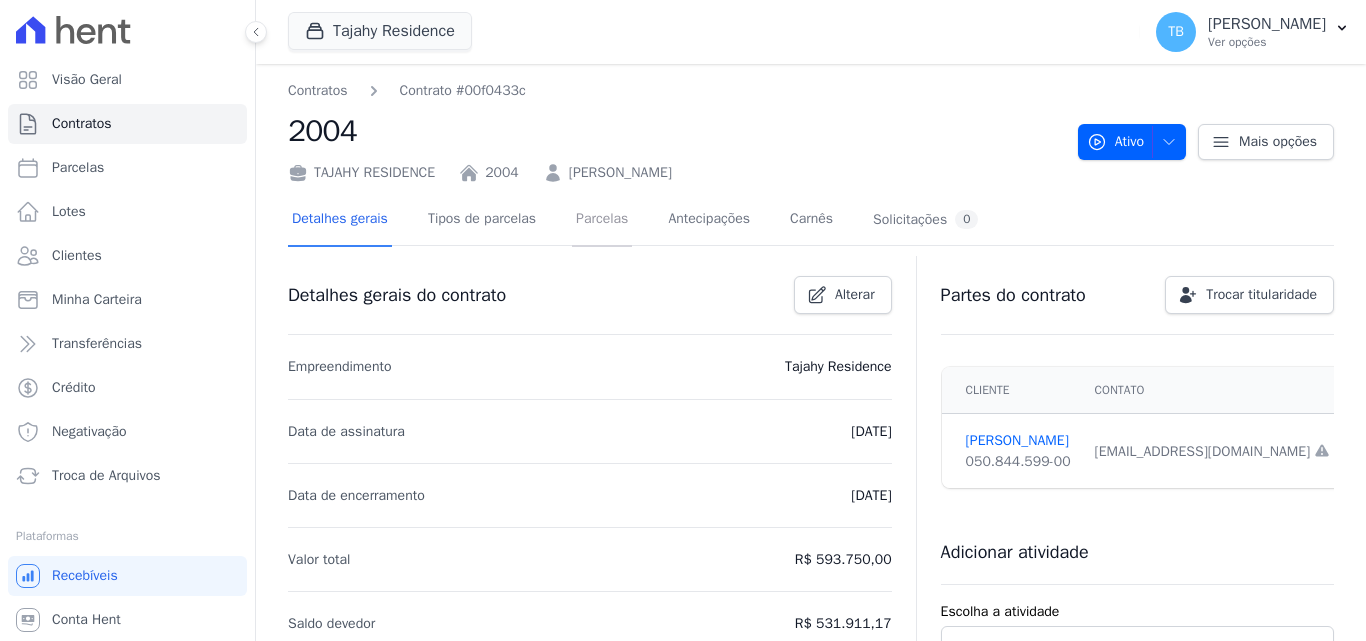 click on "Contratos
Contrato
#00f0433c
2004
[GEOGRAPHIC_DATA] RESIDENCE
2004
[PERSON_NAME]
Ativo
Ativo
Pausado
Cobranças não serão geradas e você pode retomar o contrato no futuro." at bounding box center [811, 727] 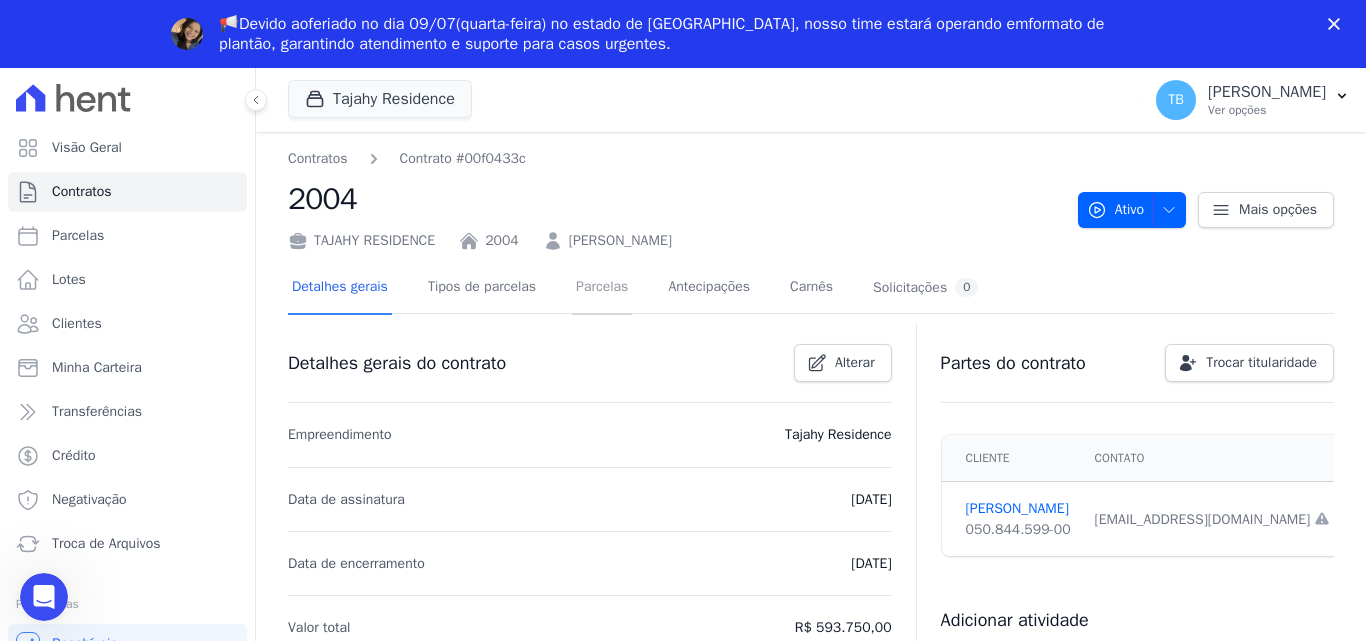 scroll, scrollTop: 0, scrollLeft: 0, axis: both 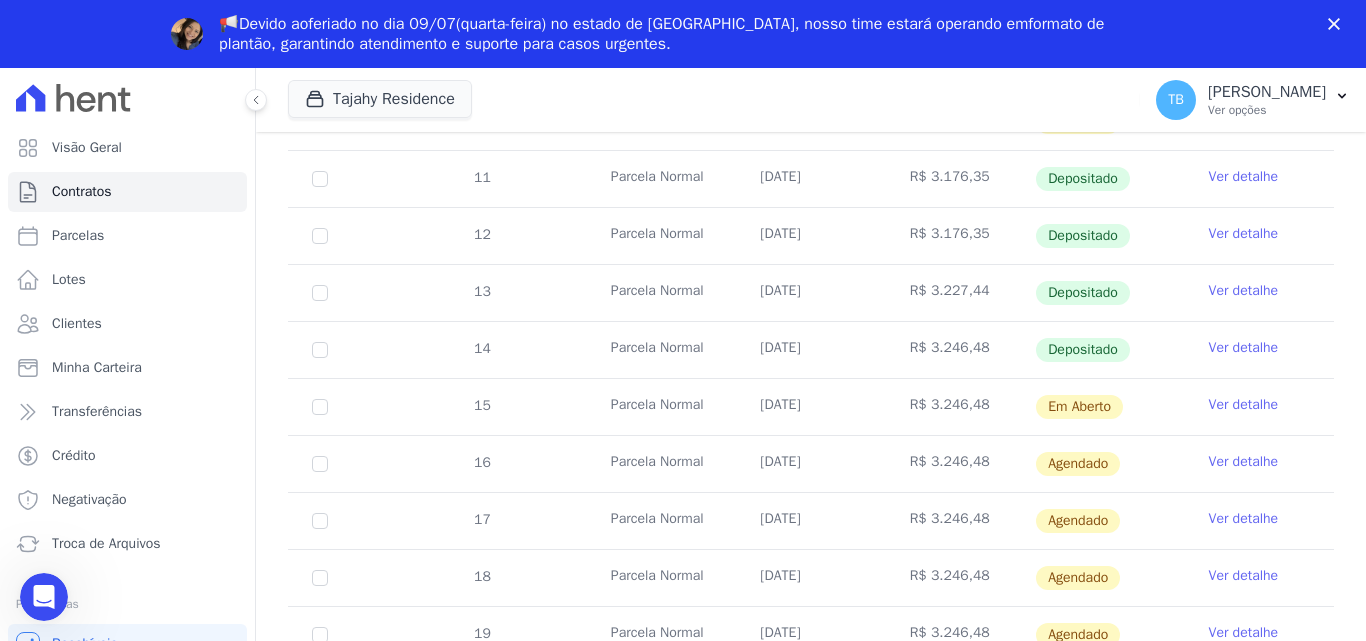 click on "Ver detalhe" at bounding box center [1244, 348] 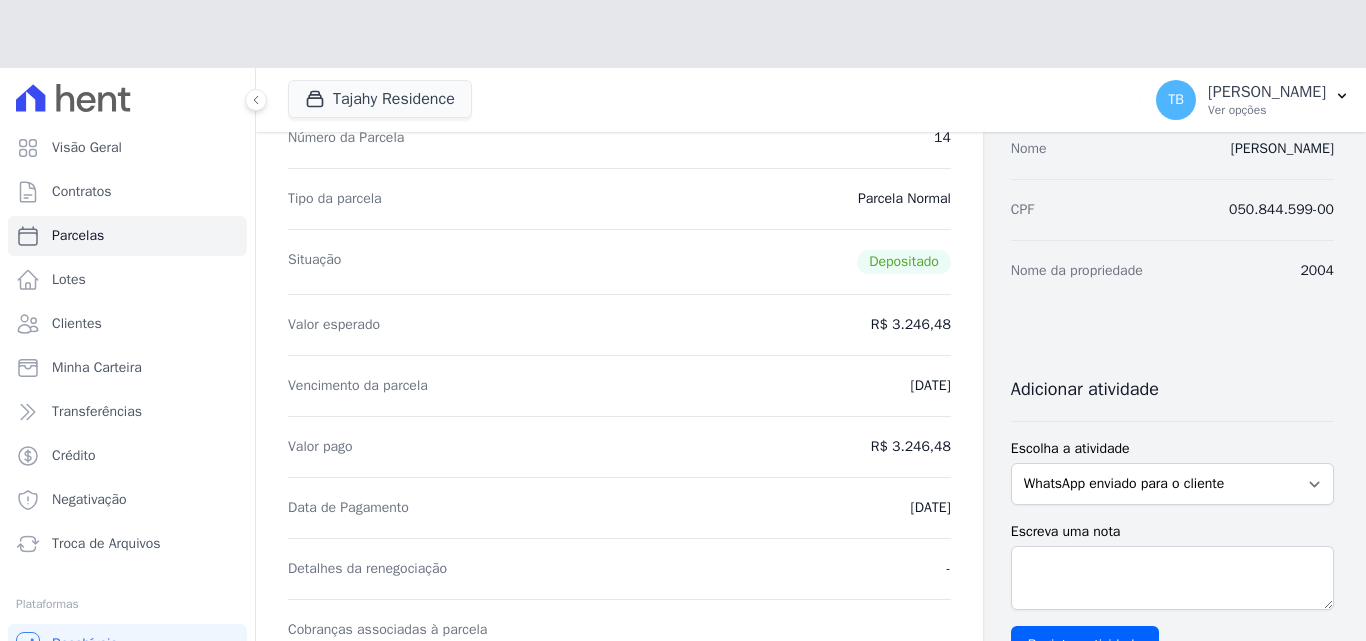scroll, scrollTop: 500, scrollLeft: 0, axis: vertical 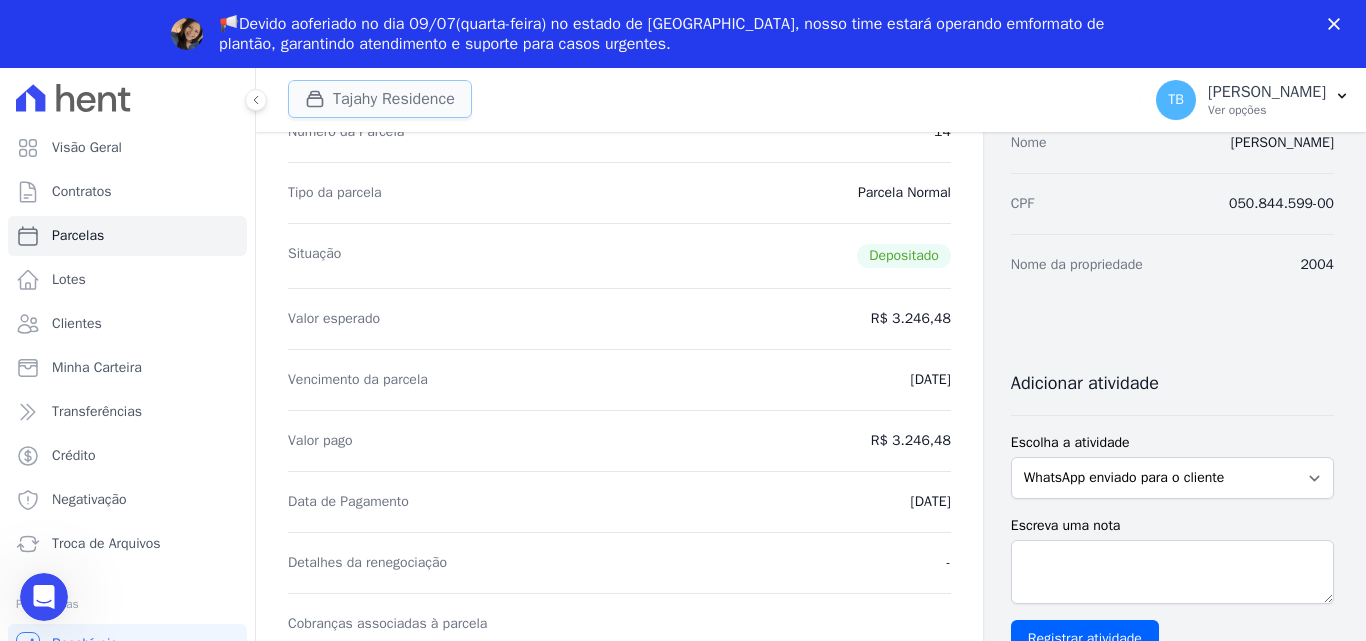 click on "Tajahy Residence" at bounding box center [380, 99] 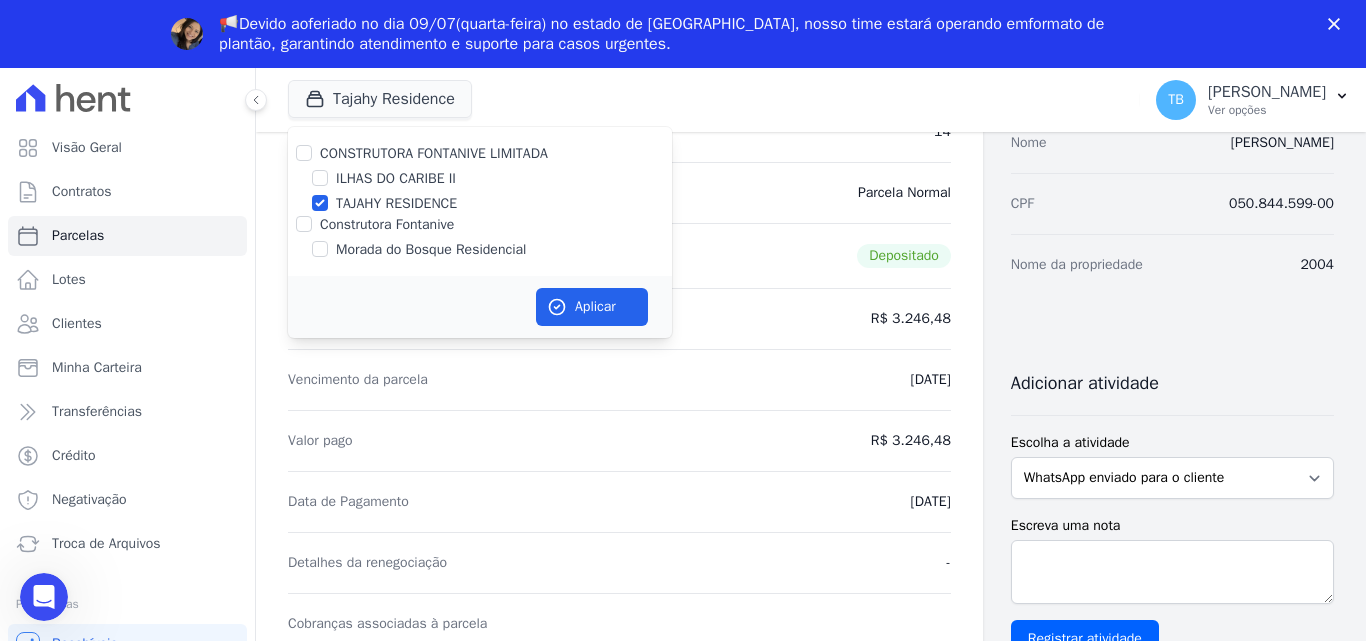 click on "ILHAS DO CARIBE II" at bounding box center [396, 178] 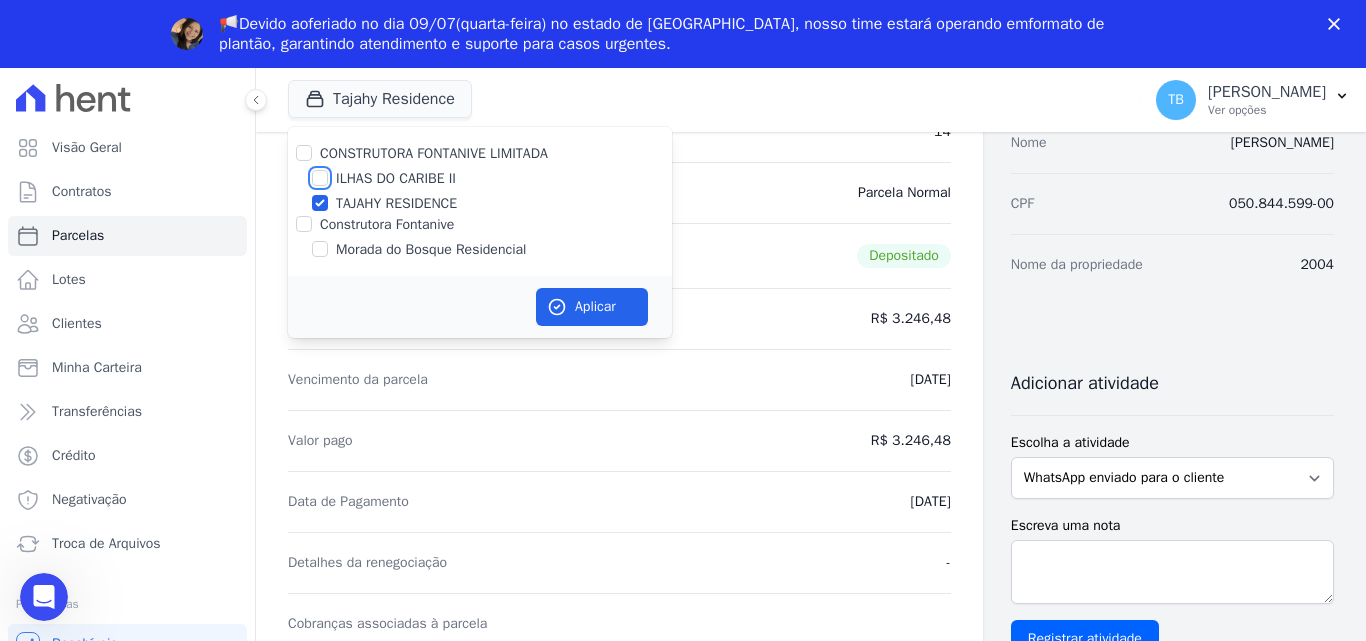 click on "ILHAS DO CARIBE II" at bounding box center [320, 178] 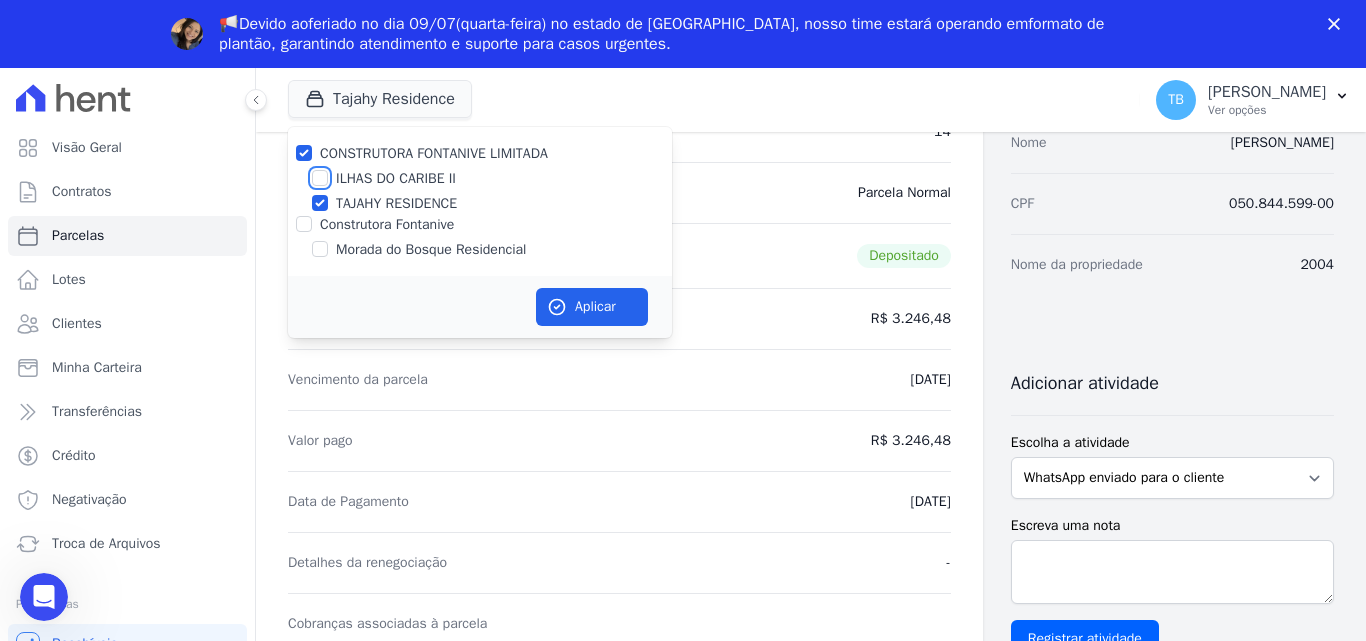 checkbox on "true" 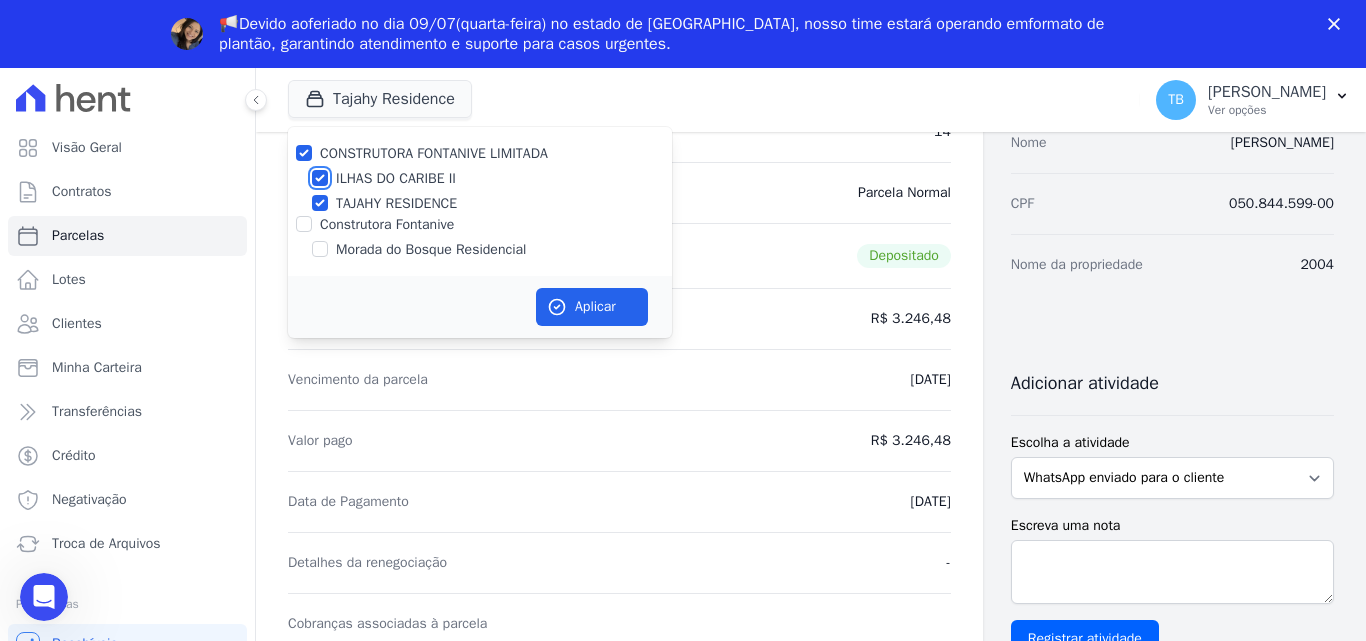 checkbox on "true" 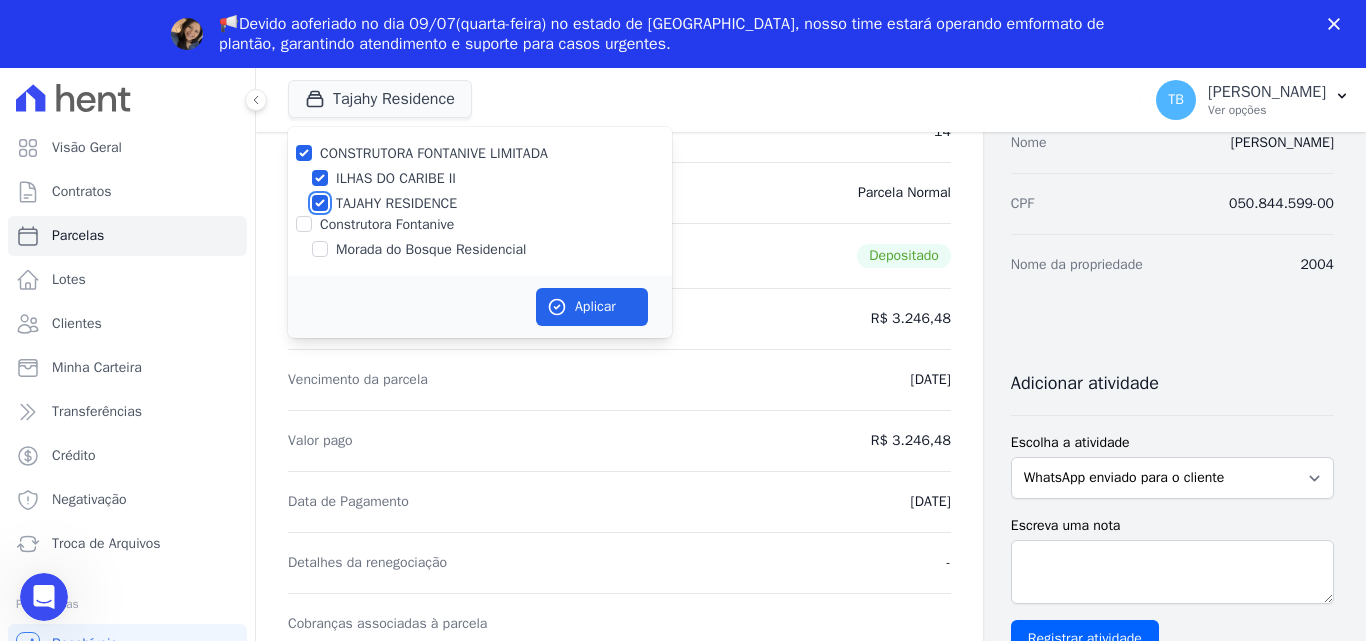 click on "TAJAHY RESIDENCE" at bounding box center [320, 203] 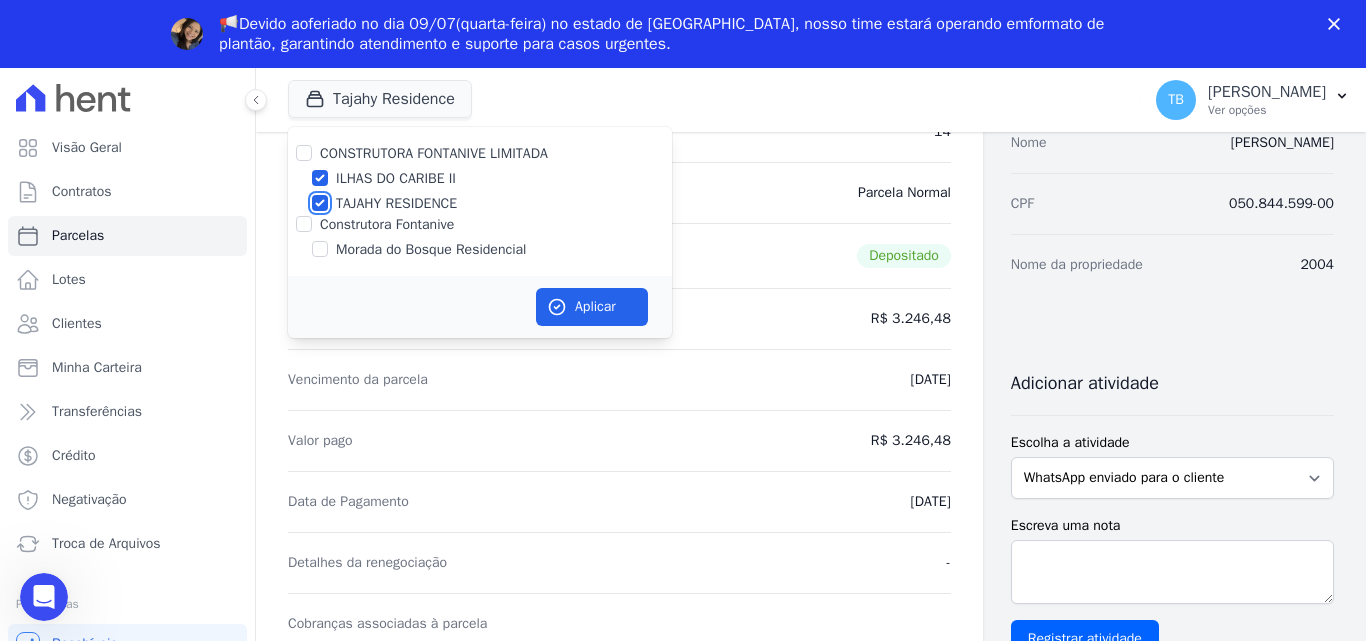 checkbox on "false" 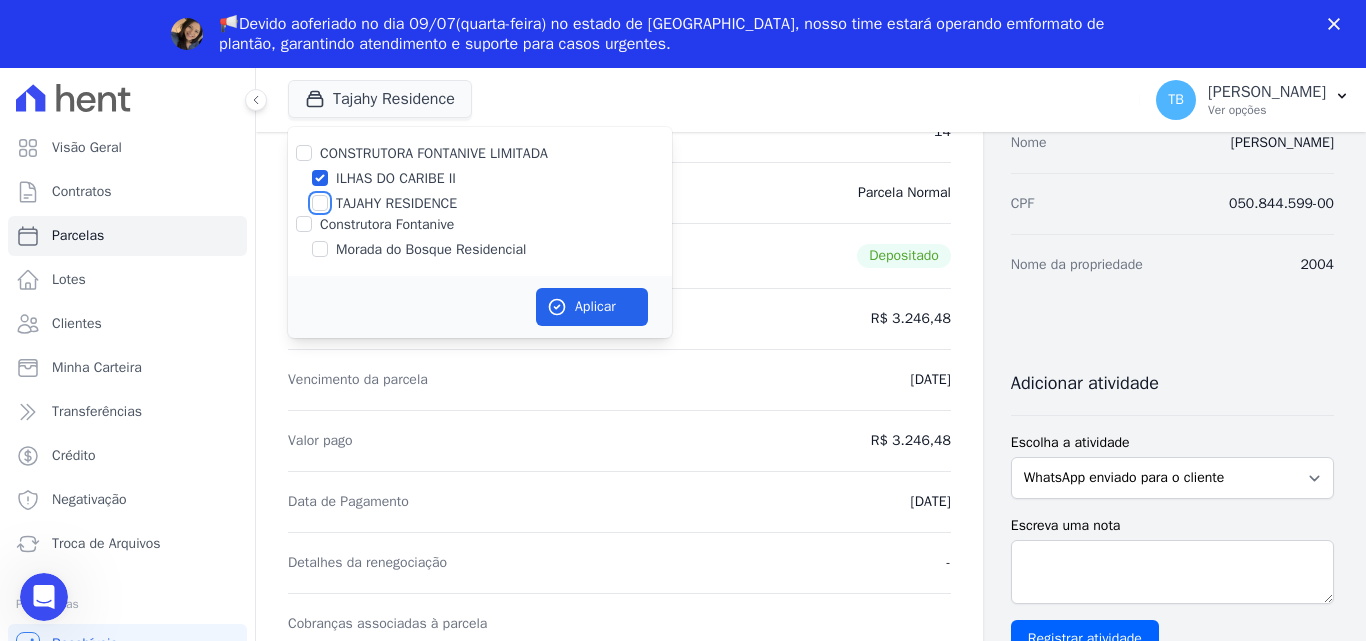 checkbox on "false" 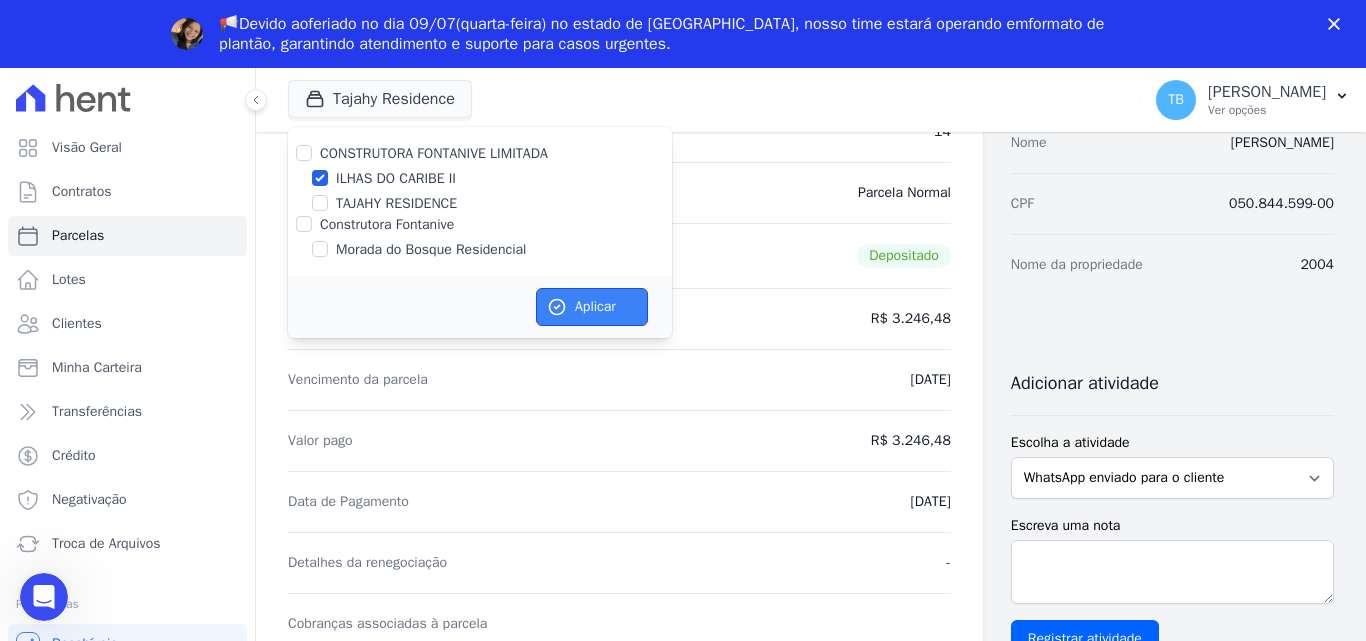 click on "Aplicar" at bounding box center [592, 307] 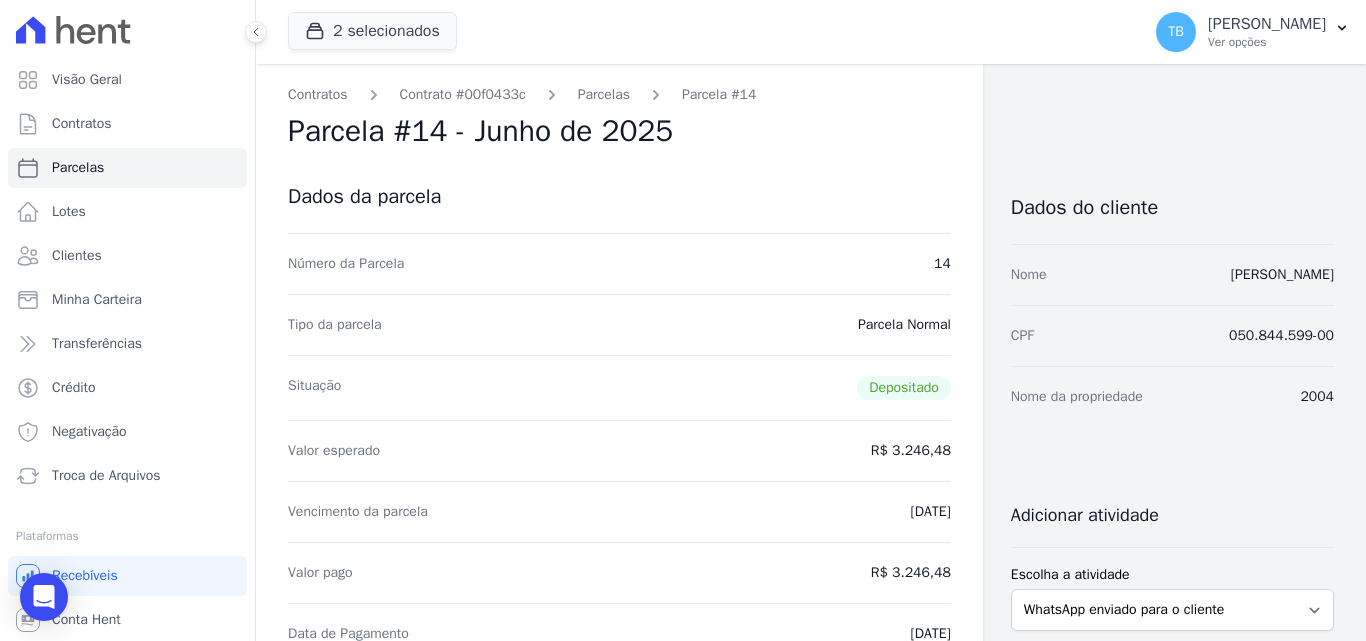 click on "Tipo da parcela
[GEOGRAPHIC_DATA]" at bounding box center [619, 324] 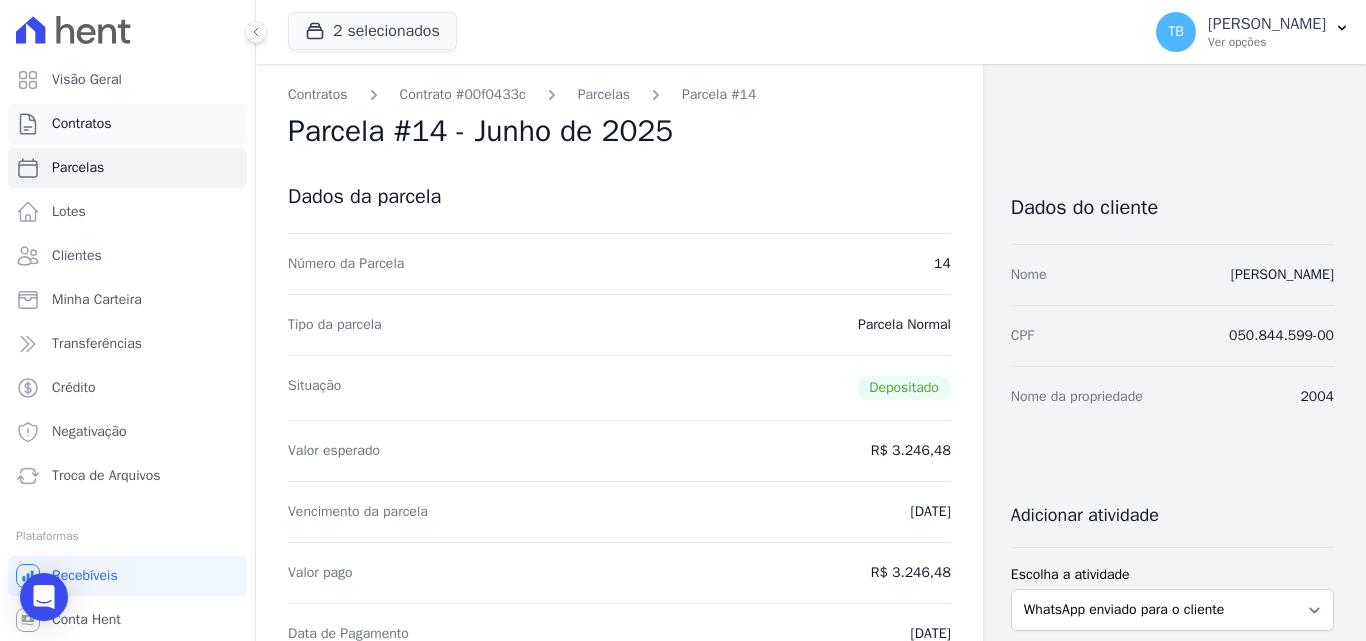 click on "Contratos" at bounding box center [127, 124] 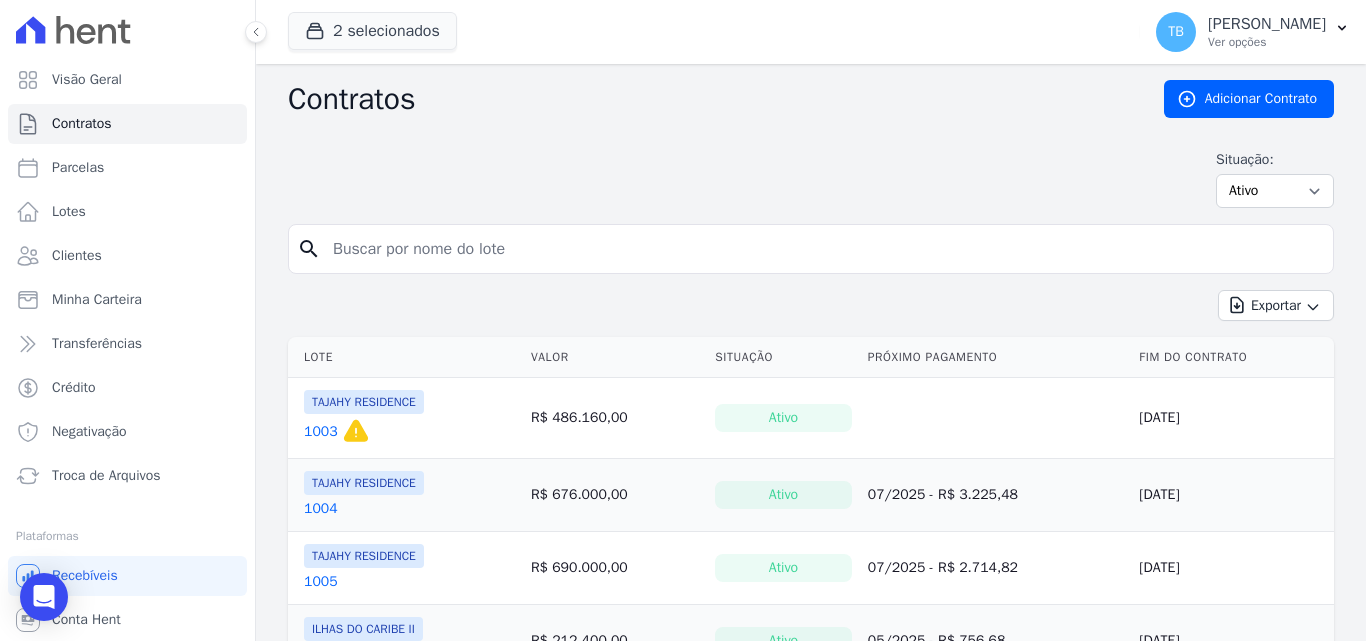 click at bounding box center (823, 249) 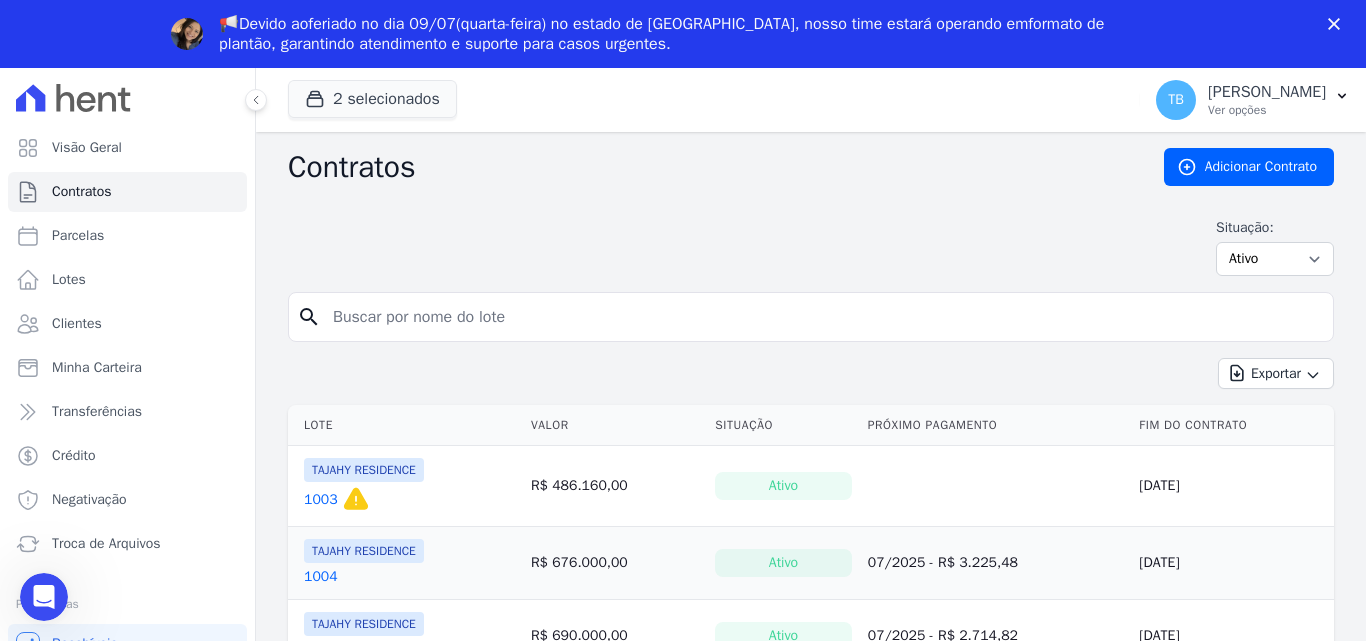 scroll, scrollTop: 0, scrollLeft: 0, axis: both 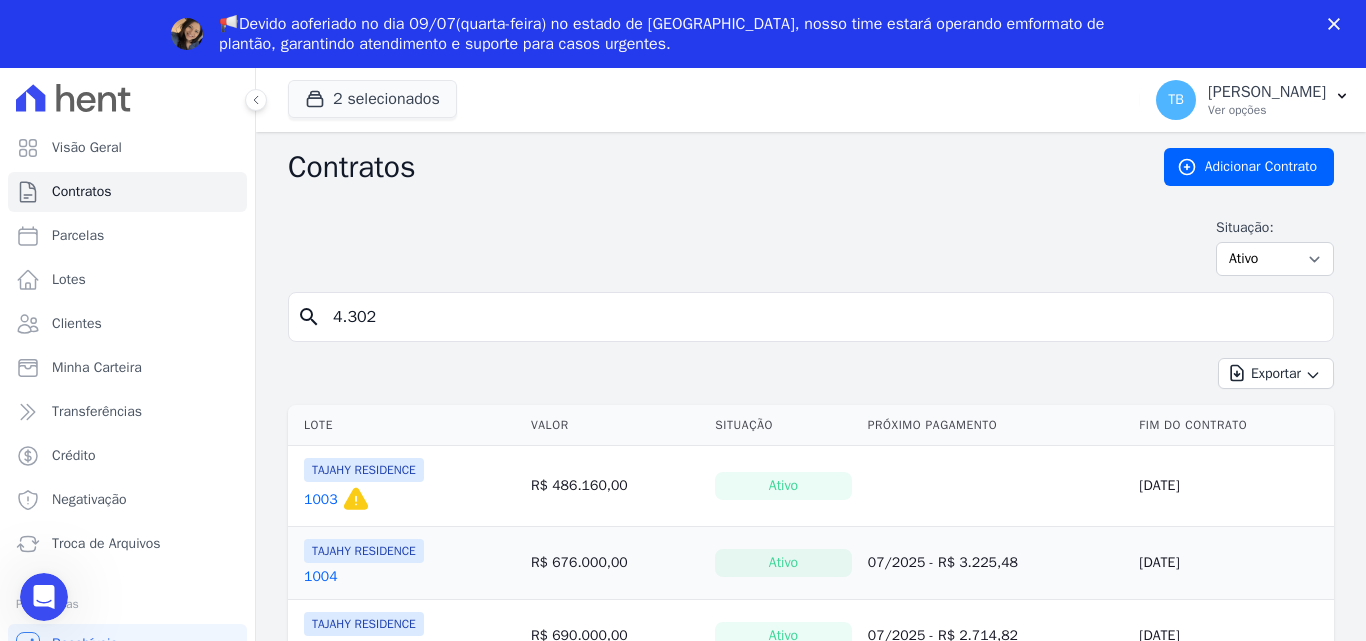 type on "4.302" 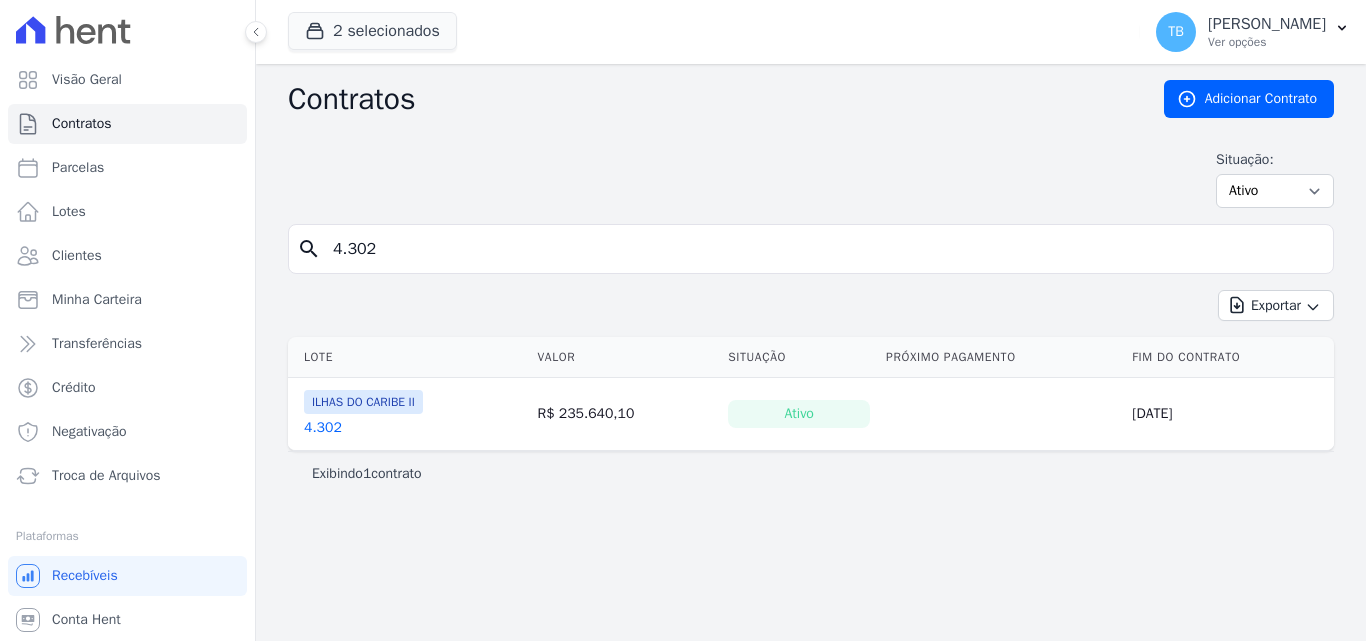 click on "4.302" at bounding box center [323, 428] 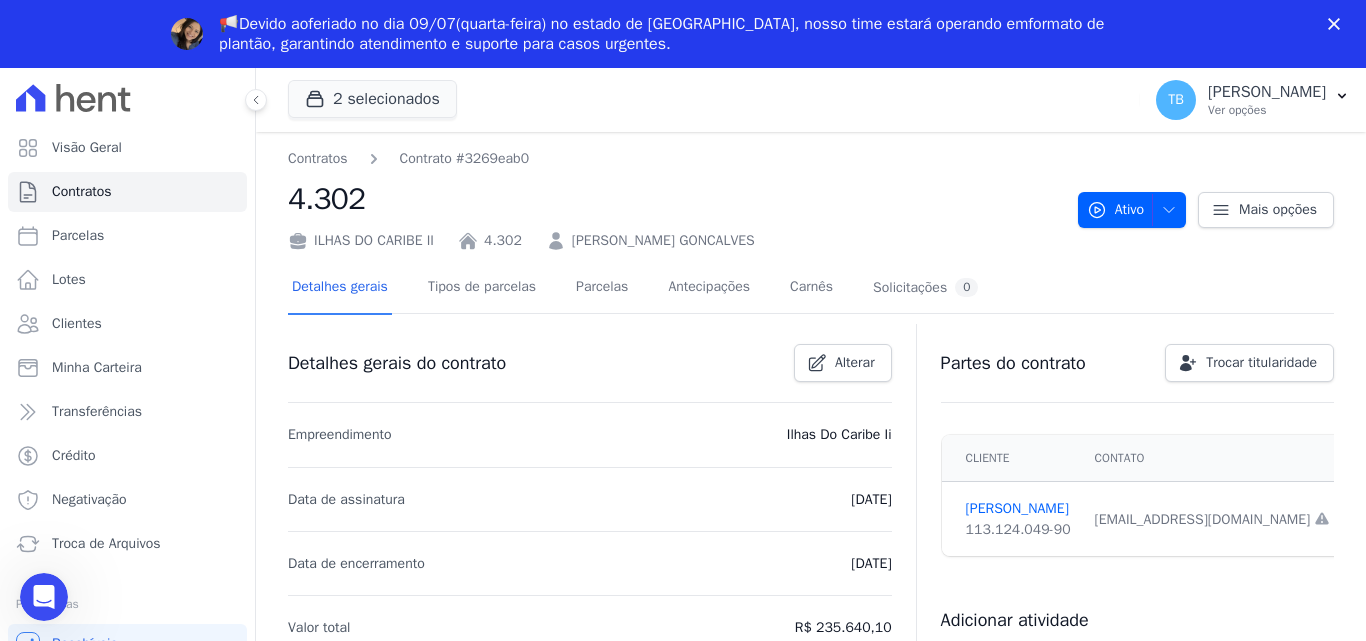 click on "4.302" at bounding box center (675, 199) 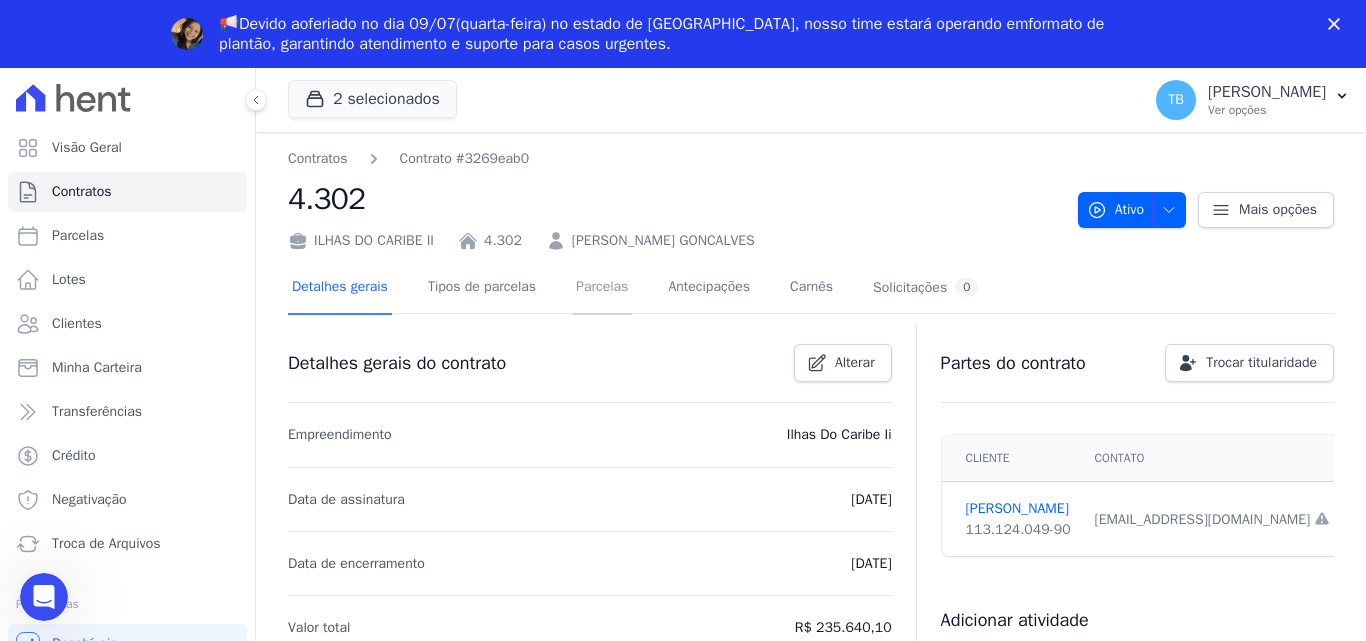 click on "Parcelas" at bounding box center [602, 288] 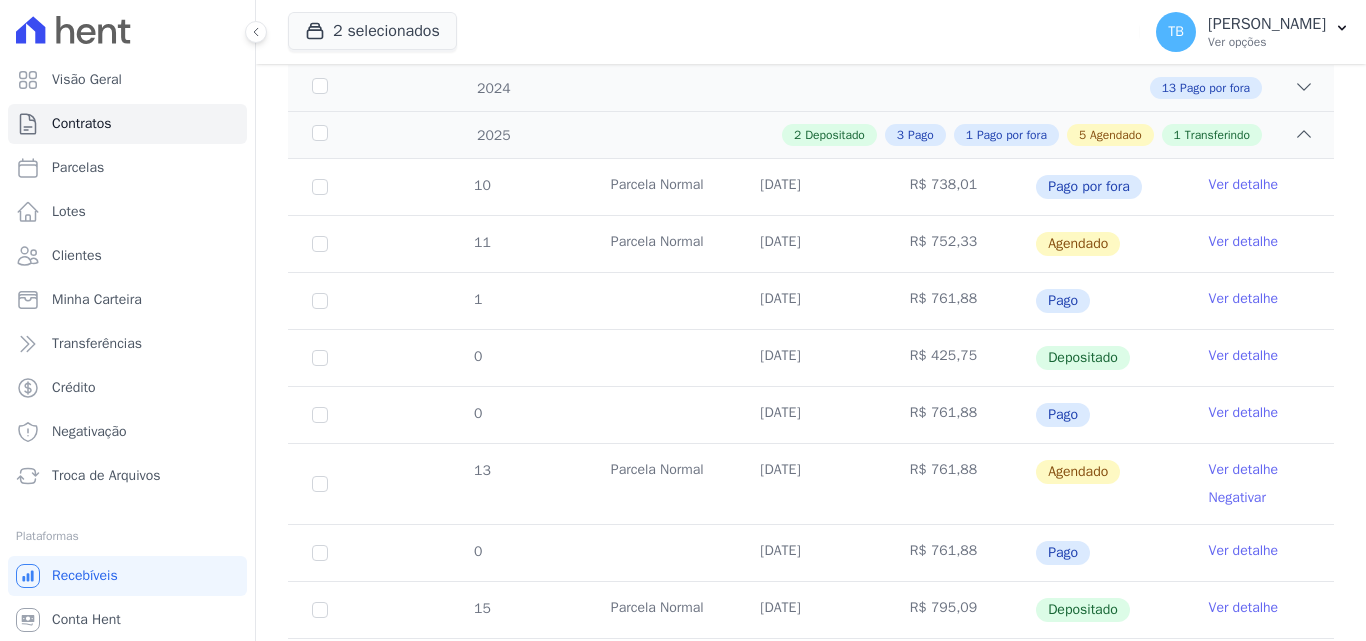 scroll, scrollTop: 400, scrollLeft: 0, axis: vertical 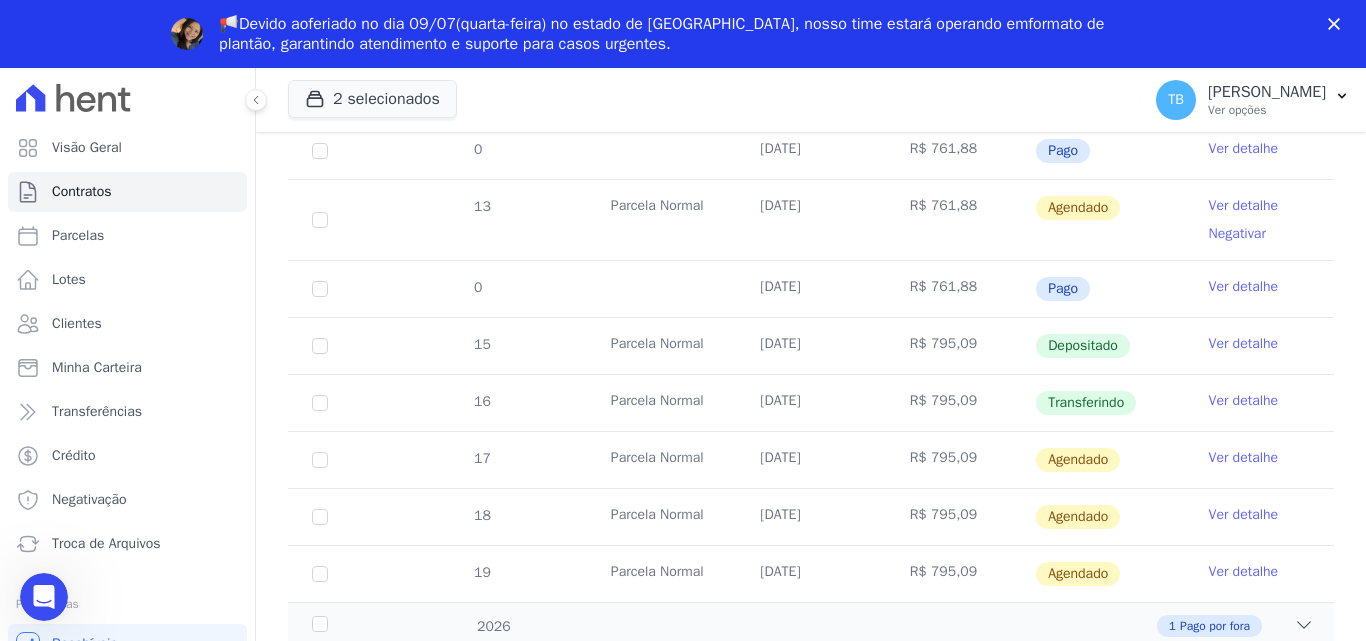 click on "Ver detalhe" at bounding box center [1244, 401] 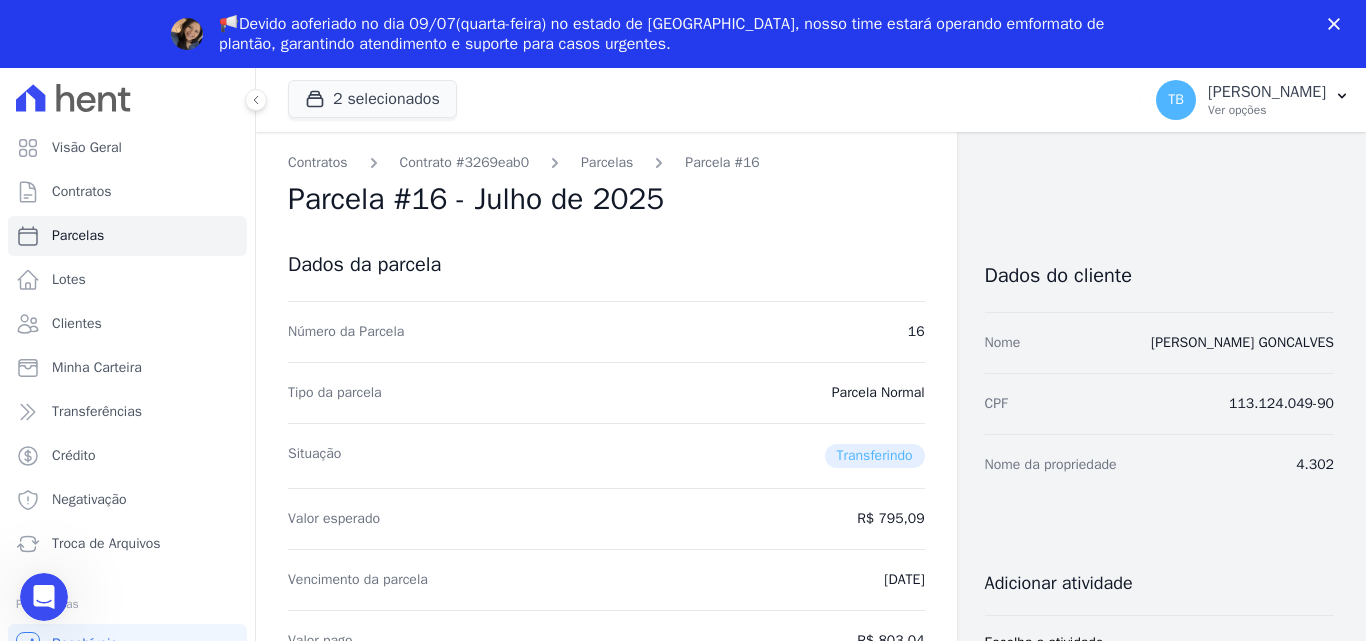 scroll, scrollTop: 200, scrollLeft: 0, axis: vertical 